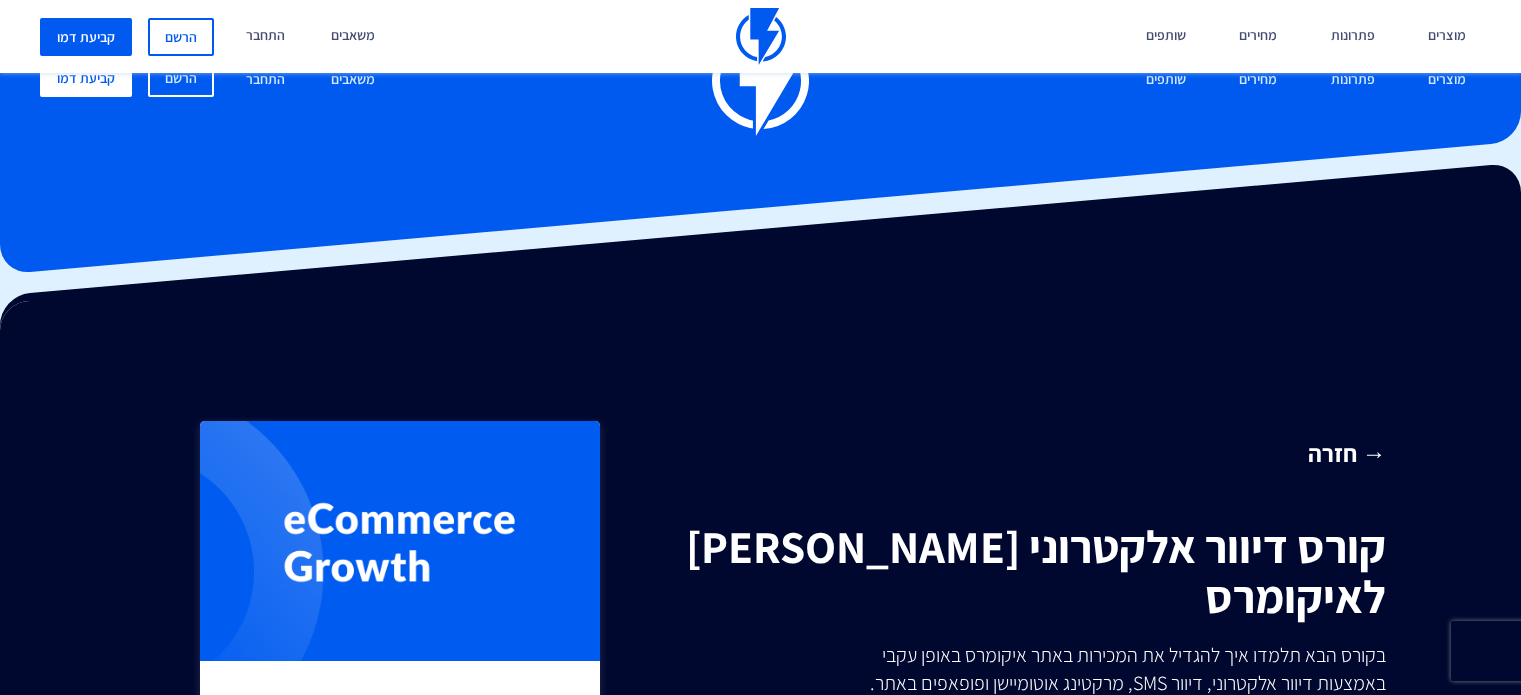 scroll, scrollTop: 732, scrollLeft: 0, axis: vertical 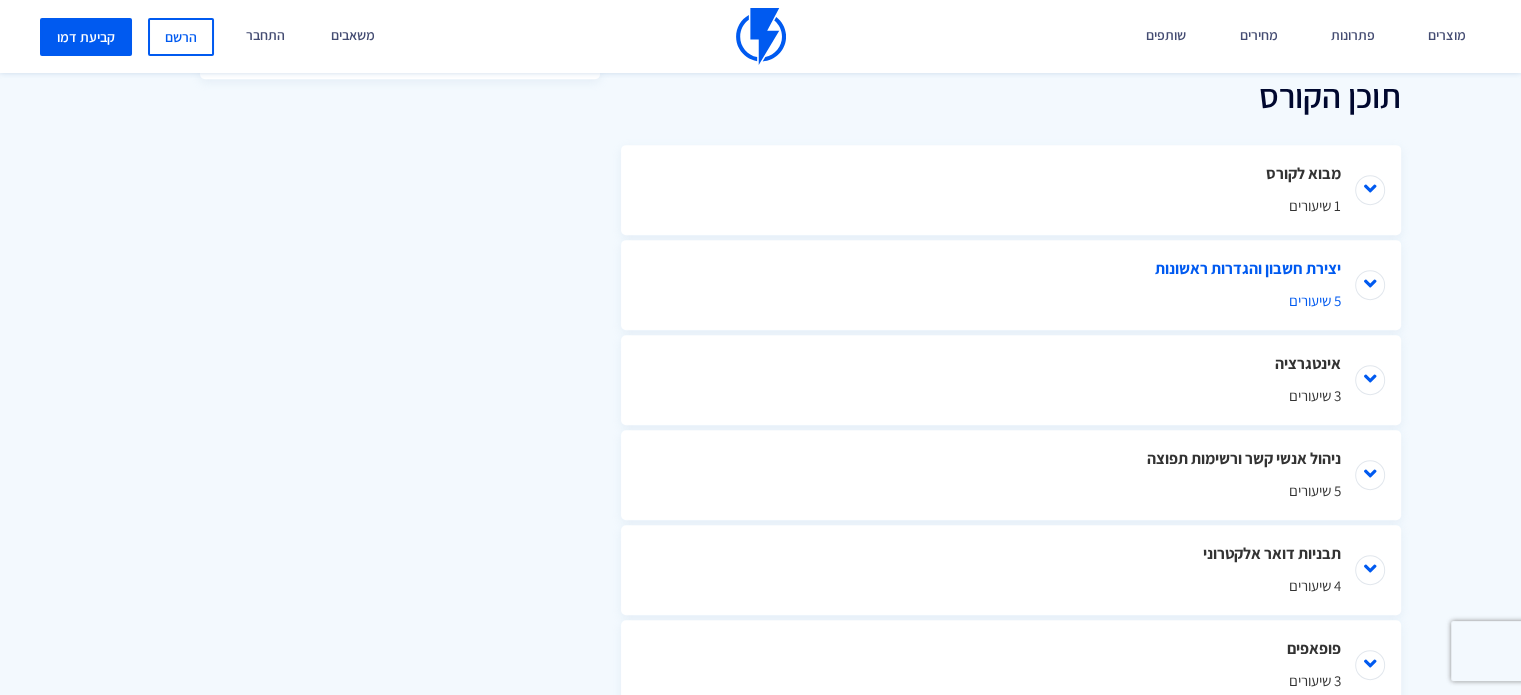 click on "יצירת חשבון והגדרות ראשונות
5                                שיעורים" at bounding box center [1011, 285] 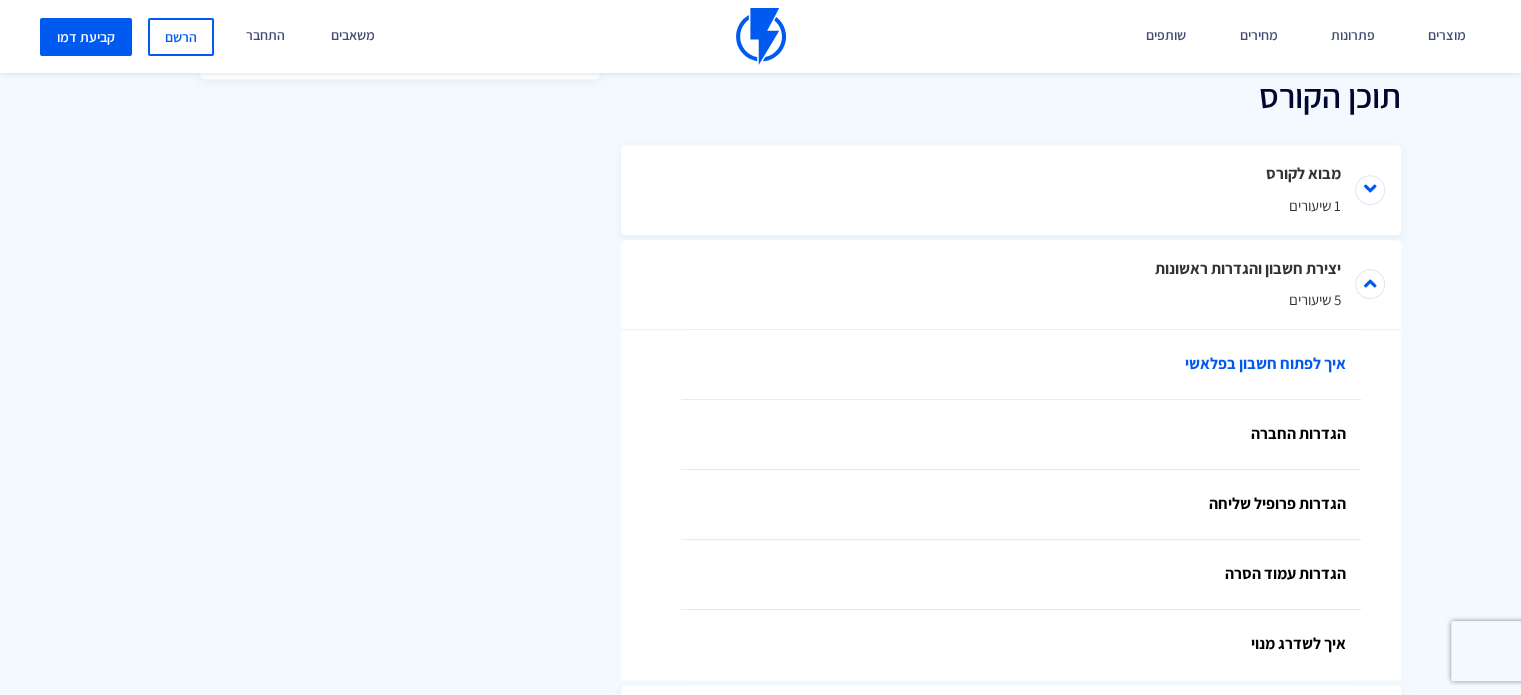 click on "איך לפתוח חשבון בפלאשי" at bounding box center (1021, 365) 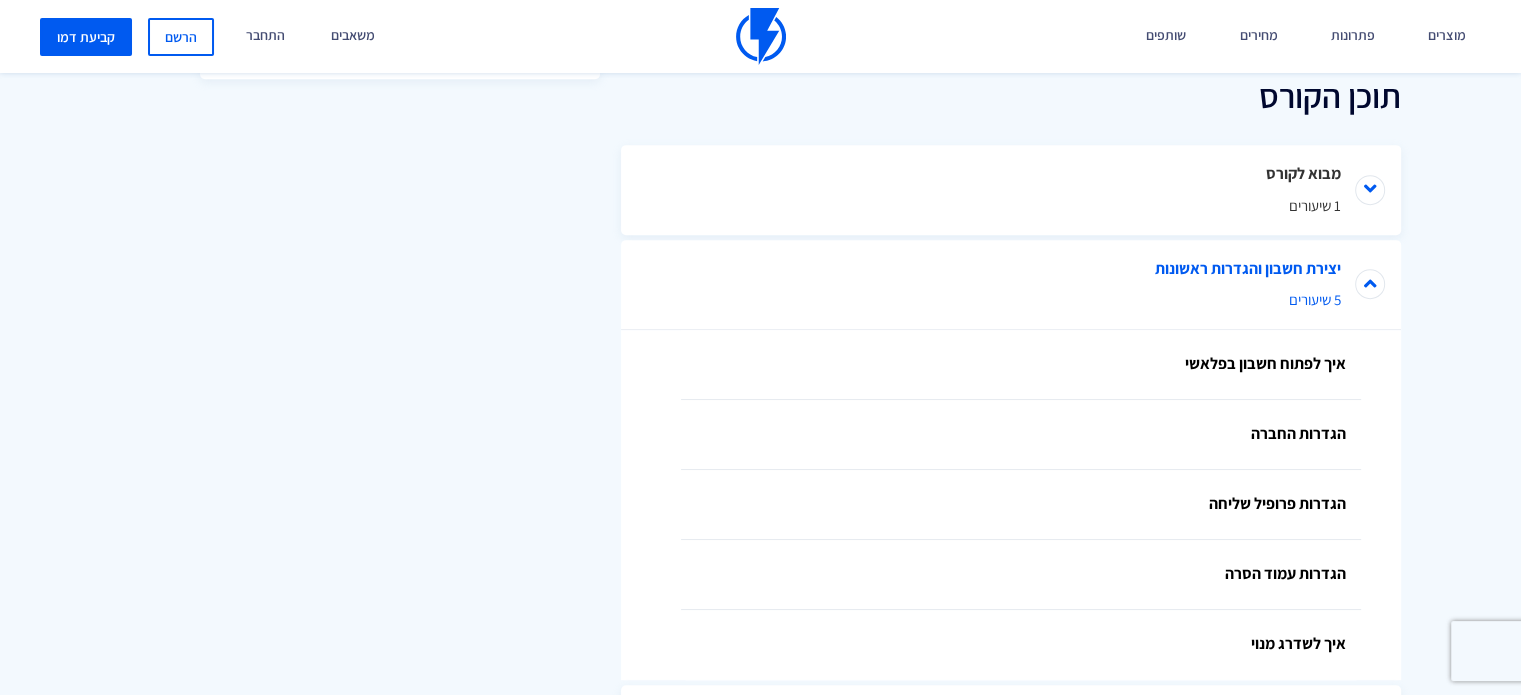 click on "יצירת חשבון והגדרות ראשונות
5                                שיעורים" at bounding box center (1011, 285) 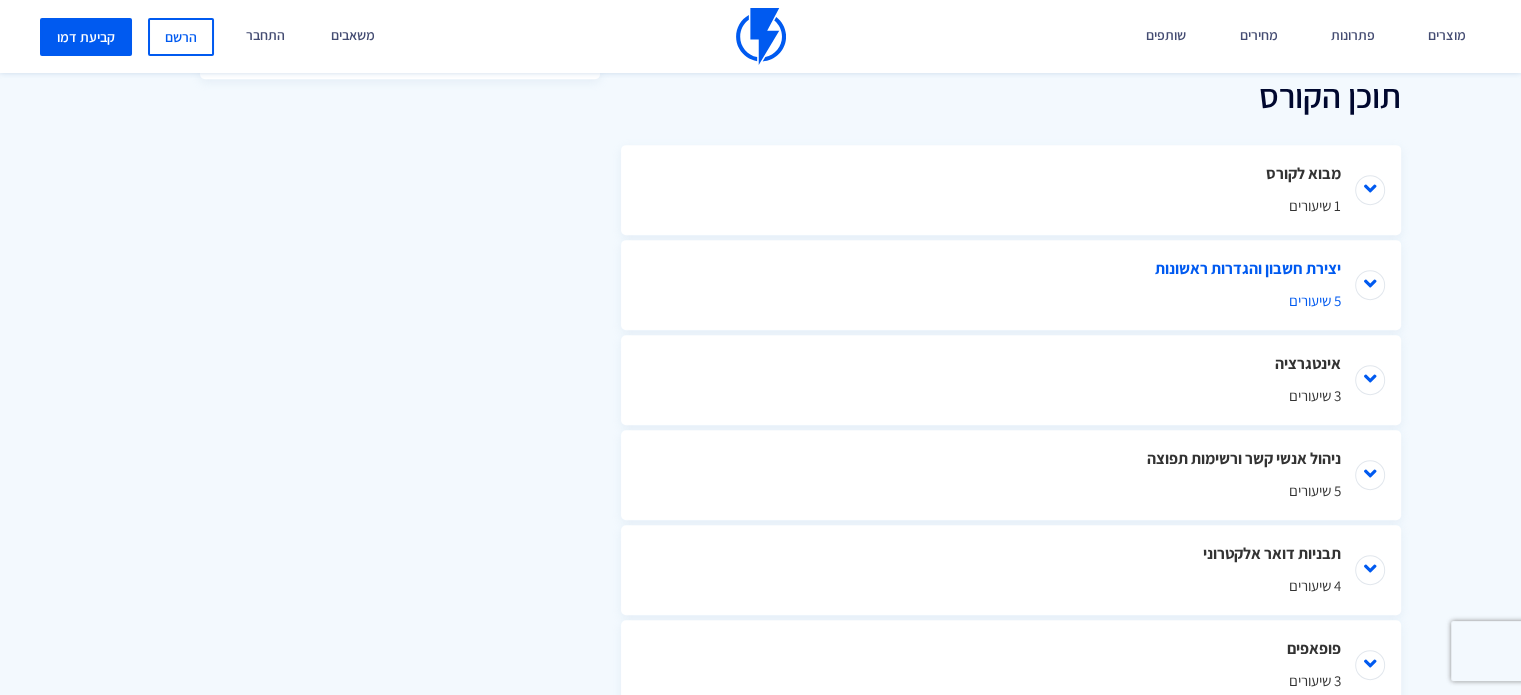 click on "יצירת חשבון והגדרות ראשונות
5                                שיעורים" at bounding box center (1011, 285) 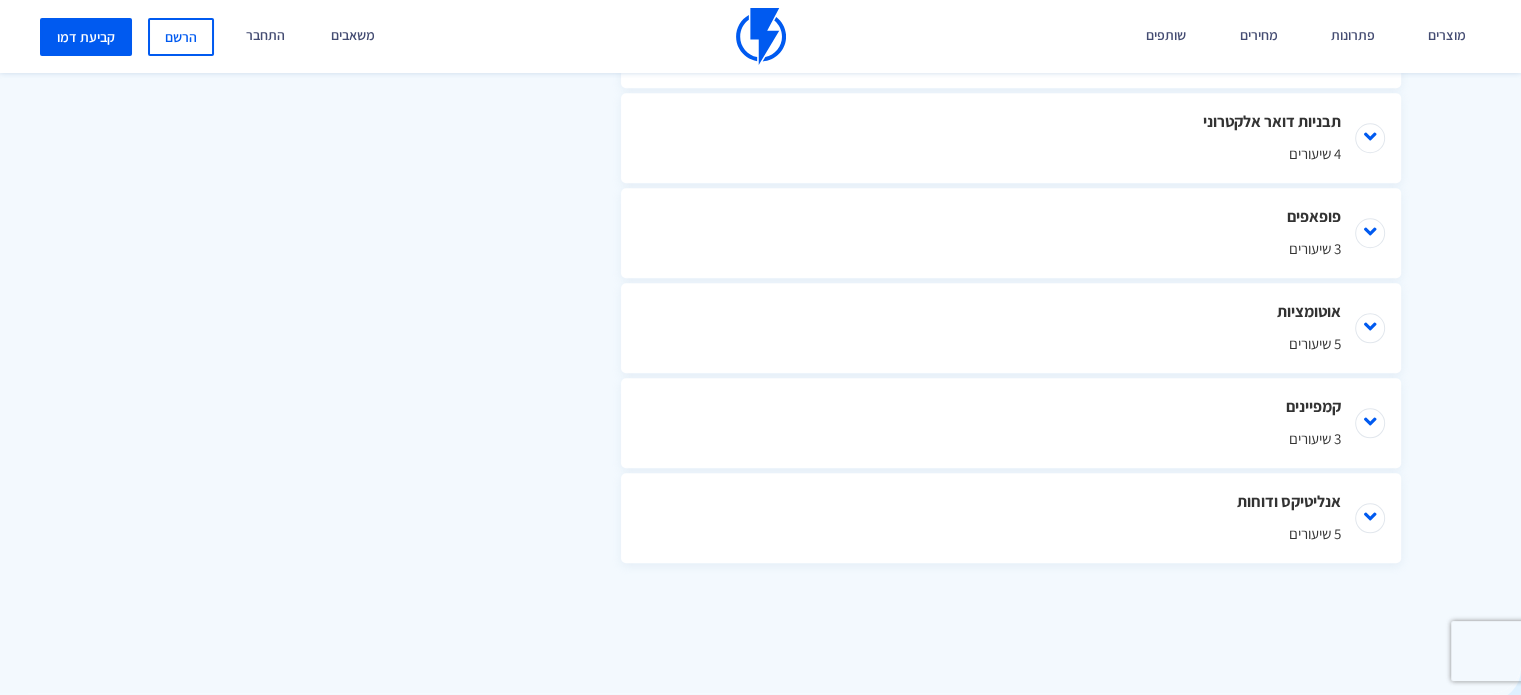 scroll, scrollTop: 1665, scrollLeft: 0, axis: vertical 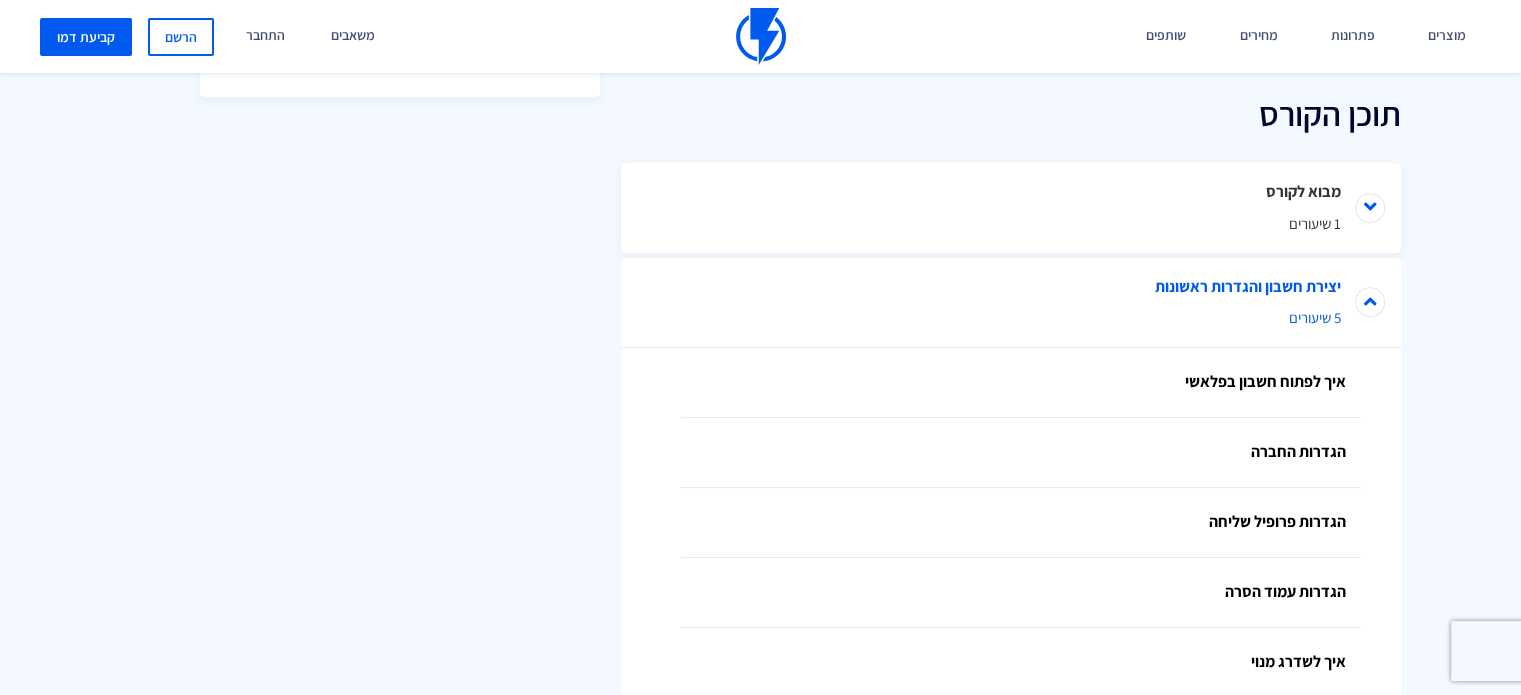 click on "יצירת חשבון והגדרות ראשונות
5                                שיעורים" at bounding box center (1011, 303) 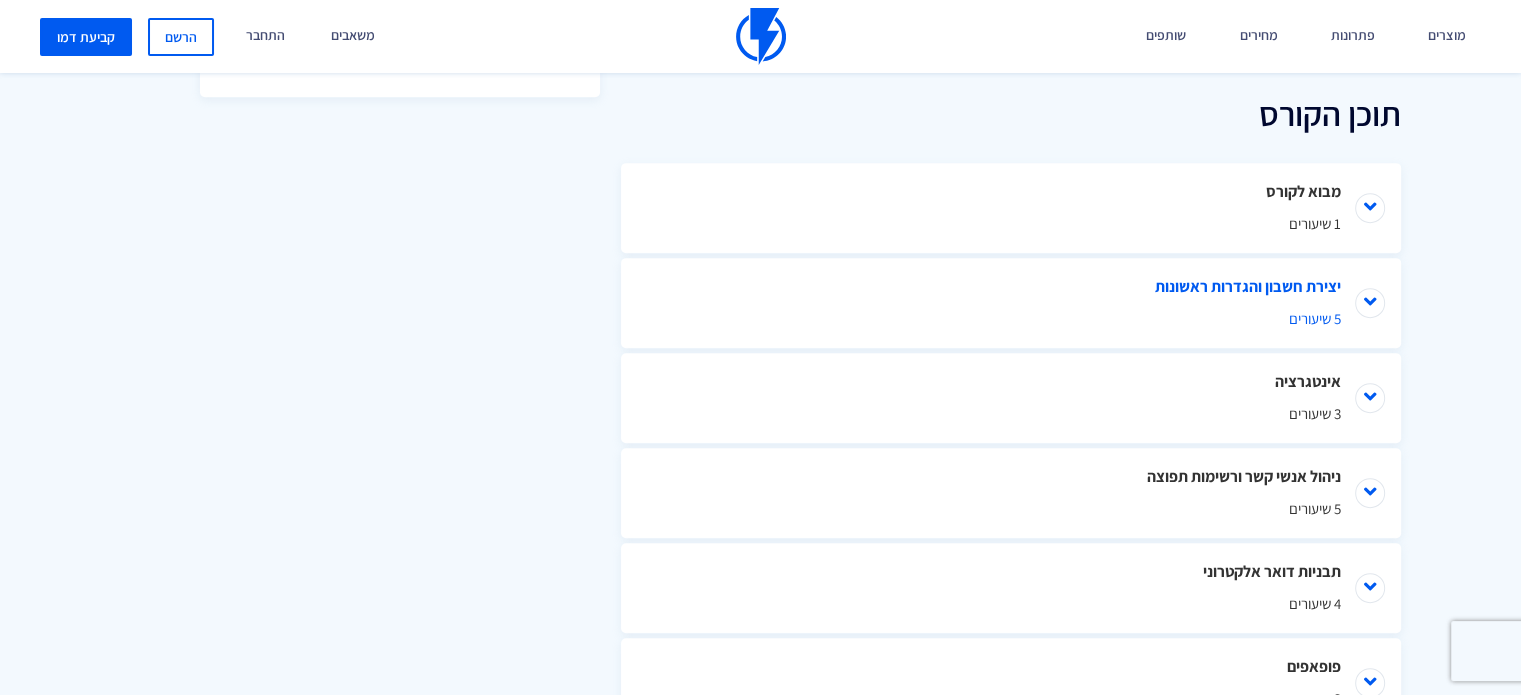 click on "יצירת חשבון והגדרות ראשונות
5                                שיעורים" at bounding box center [1011, 303] 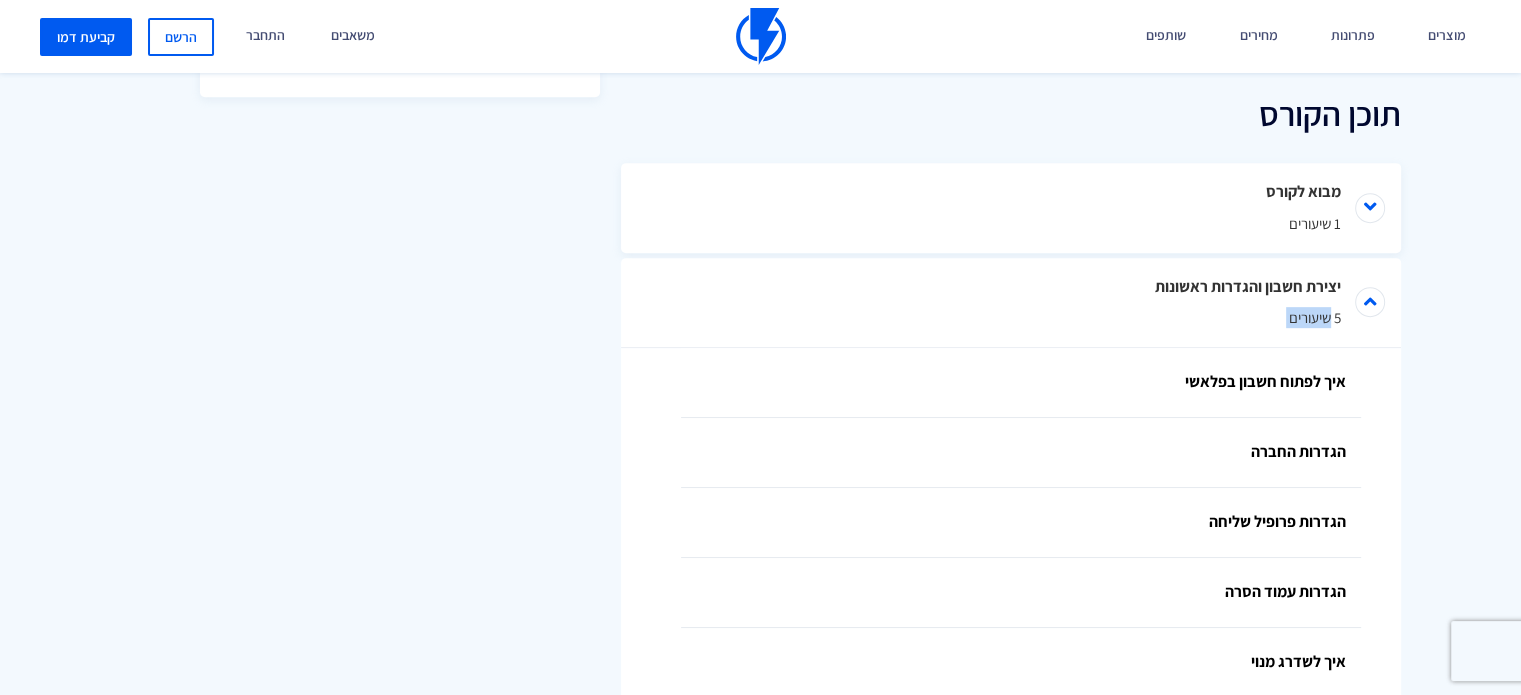 drag, startPoint x: 1519, startPoint y: 323, endPoint x: 1524, endPoint y: 367, distance: 44.28318 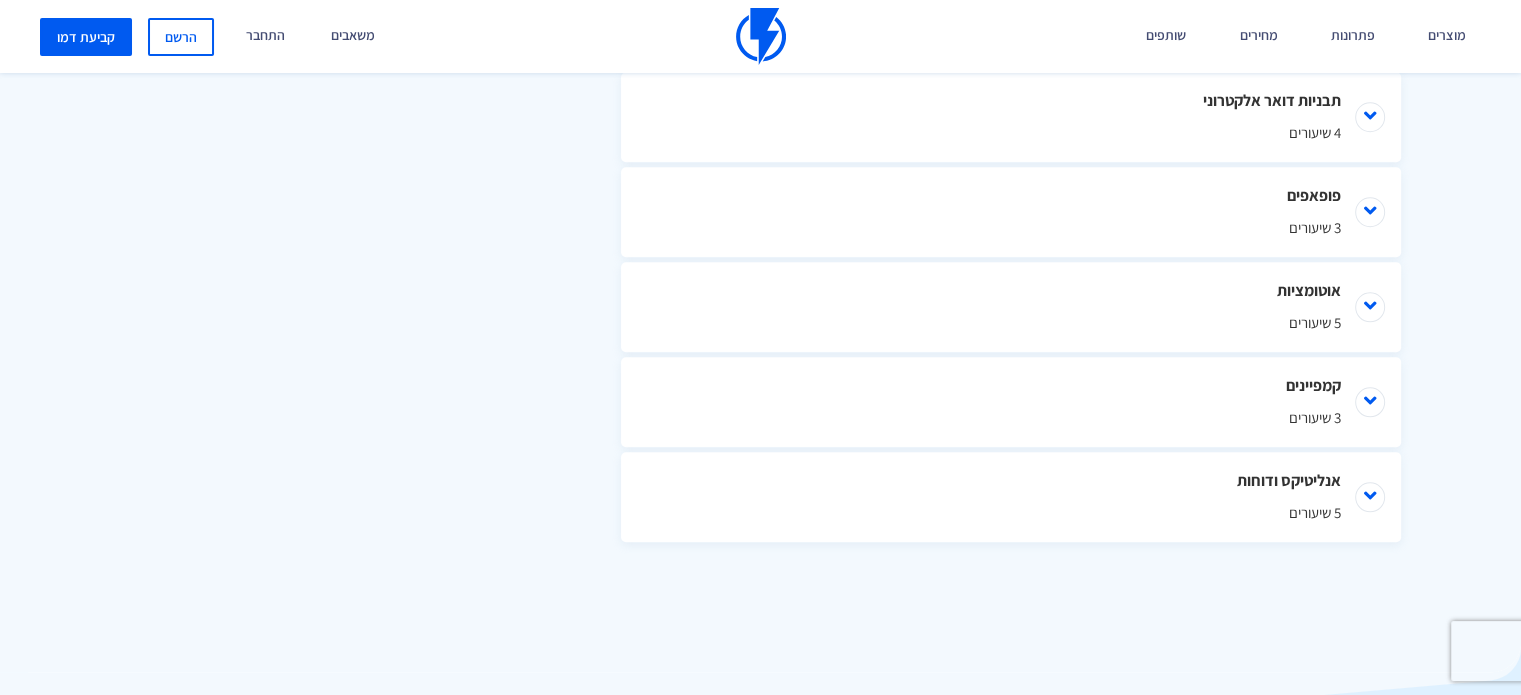 scroll, scrollTop: 1744, scrollLeft: 0, axis: vertical 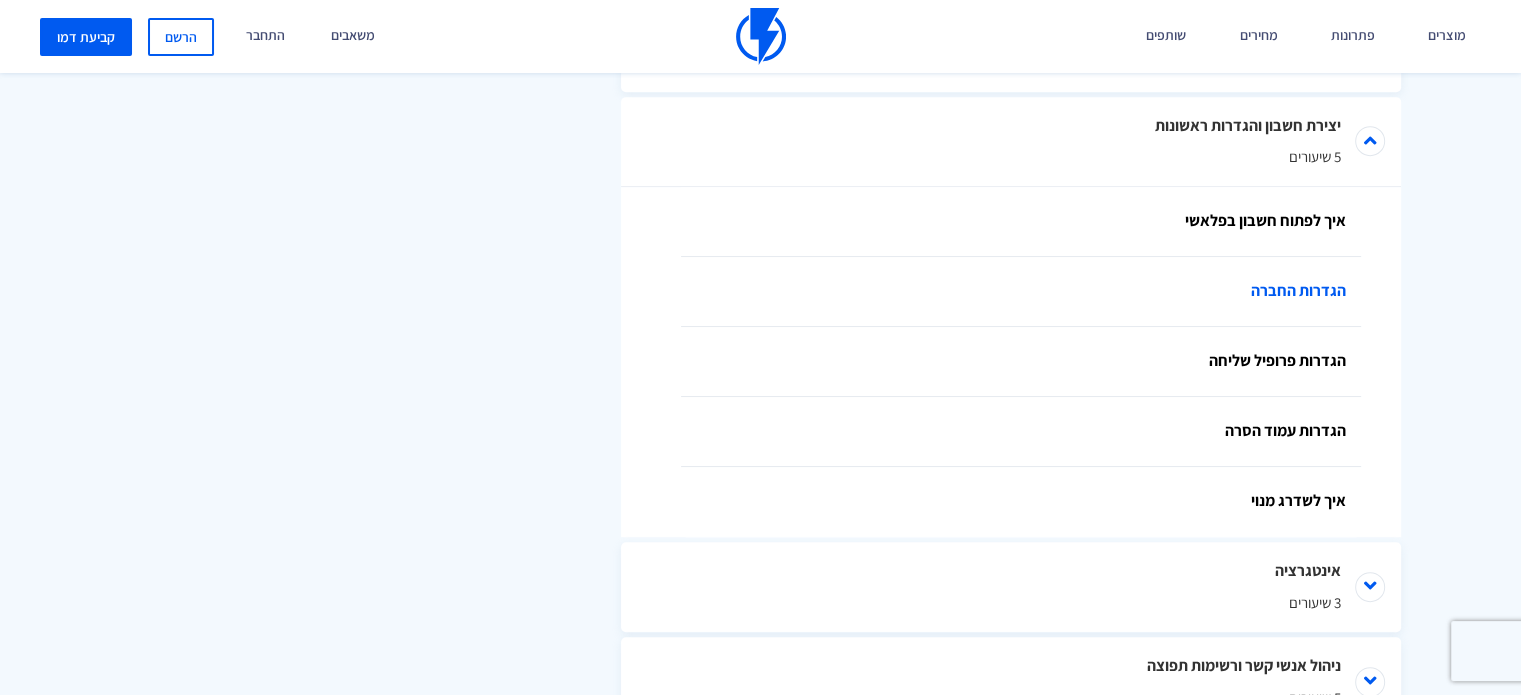 click on "הגדרות החברה" at bounding box center (1021, 292) 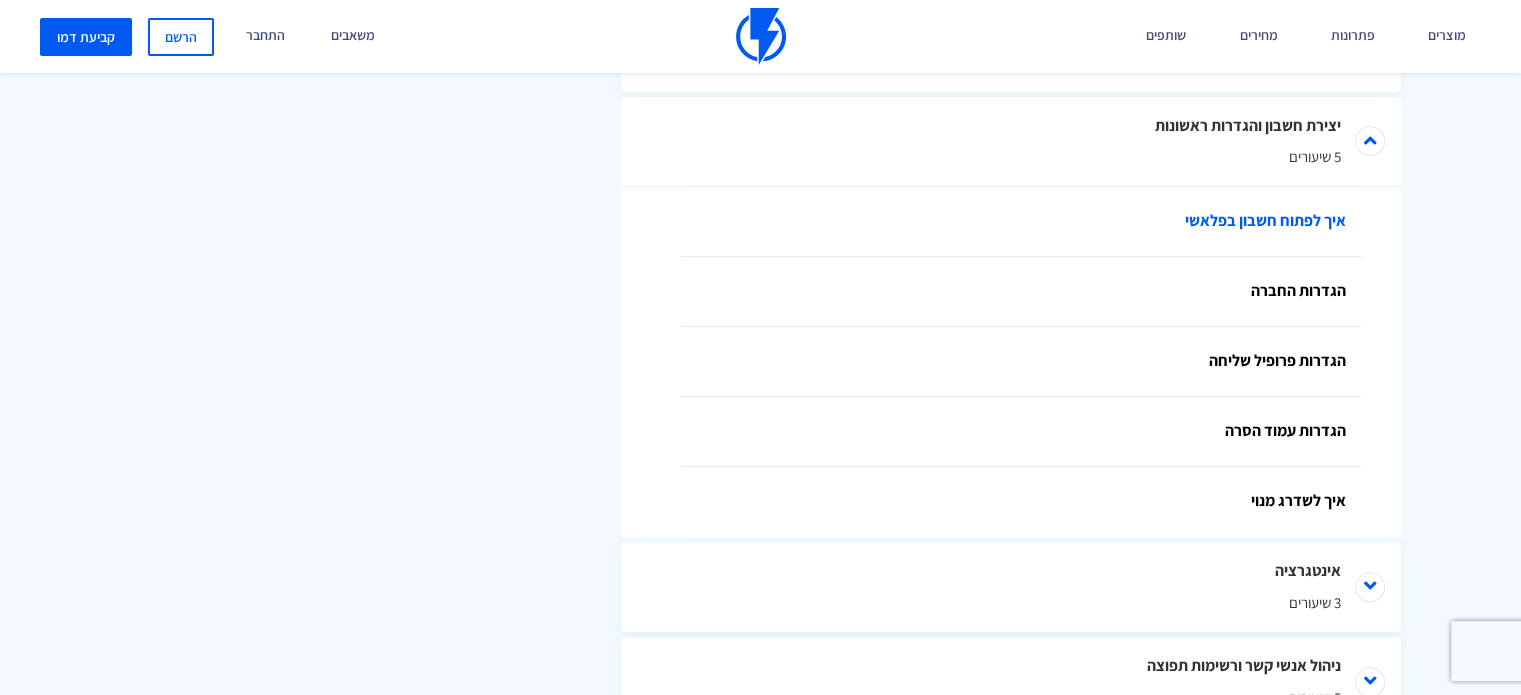 click on "איך לפתוח חשבון בפלאשי" at bounding box center (1021, 222) 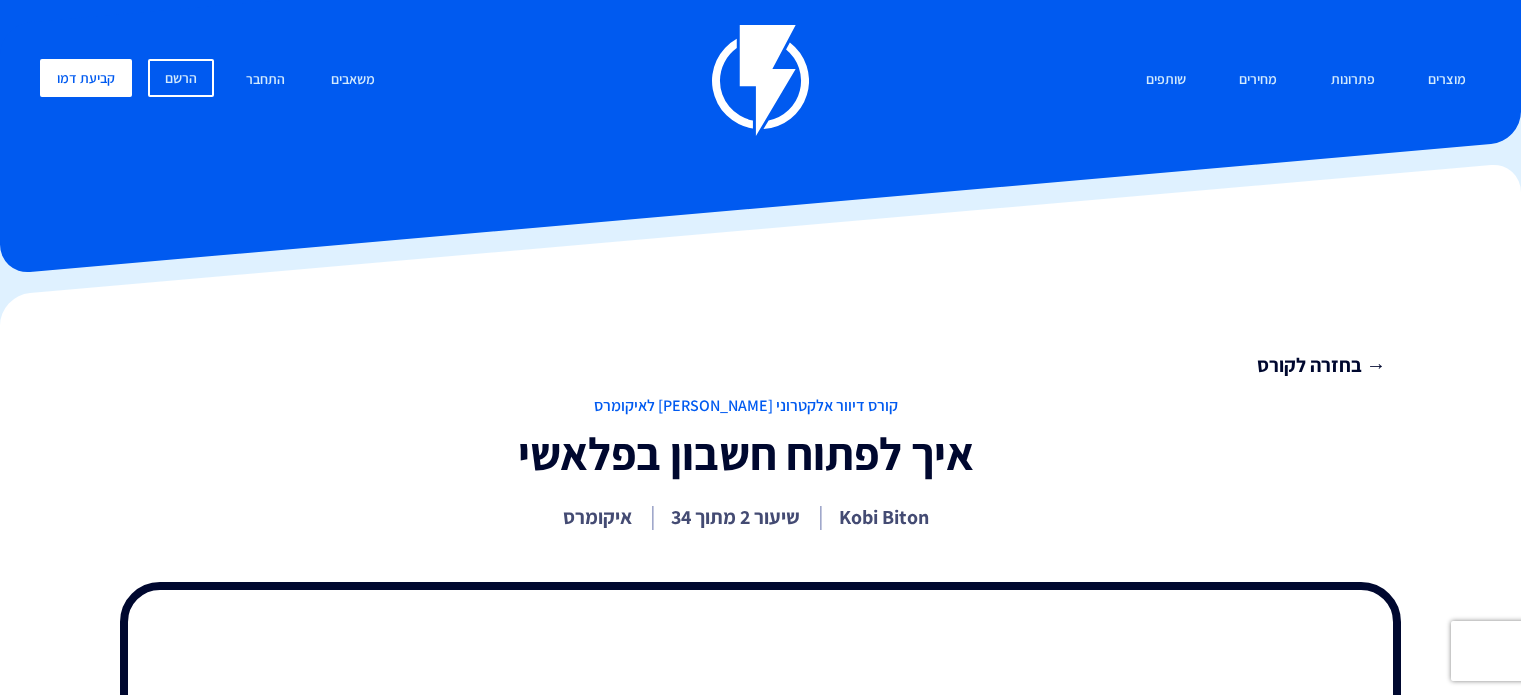 scroll, scrollTop: 0, scrollLeft: 0, axis: both 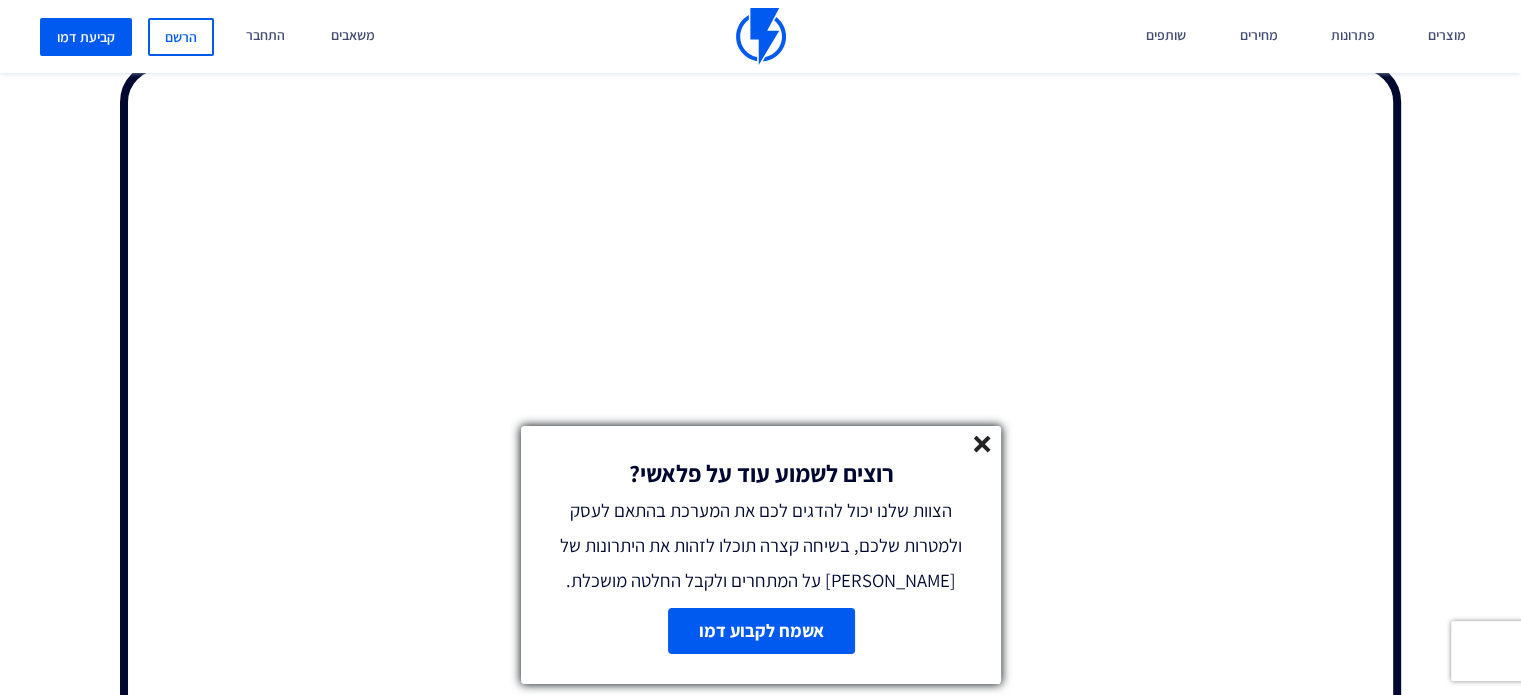 click on "רוצים לשמוע עוד על פלאשי?
הצוות שלנו יכול להדגים לכם את המערכת בהתאם לעסק ולמטרות שלכם, בשיחה קצרה תוכלו לזהות את היתרונות של פלאשי על המתחרים ולקבל החלטה מושכלת." at bounding box center [761, 512] 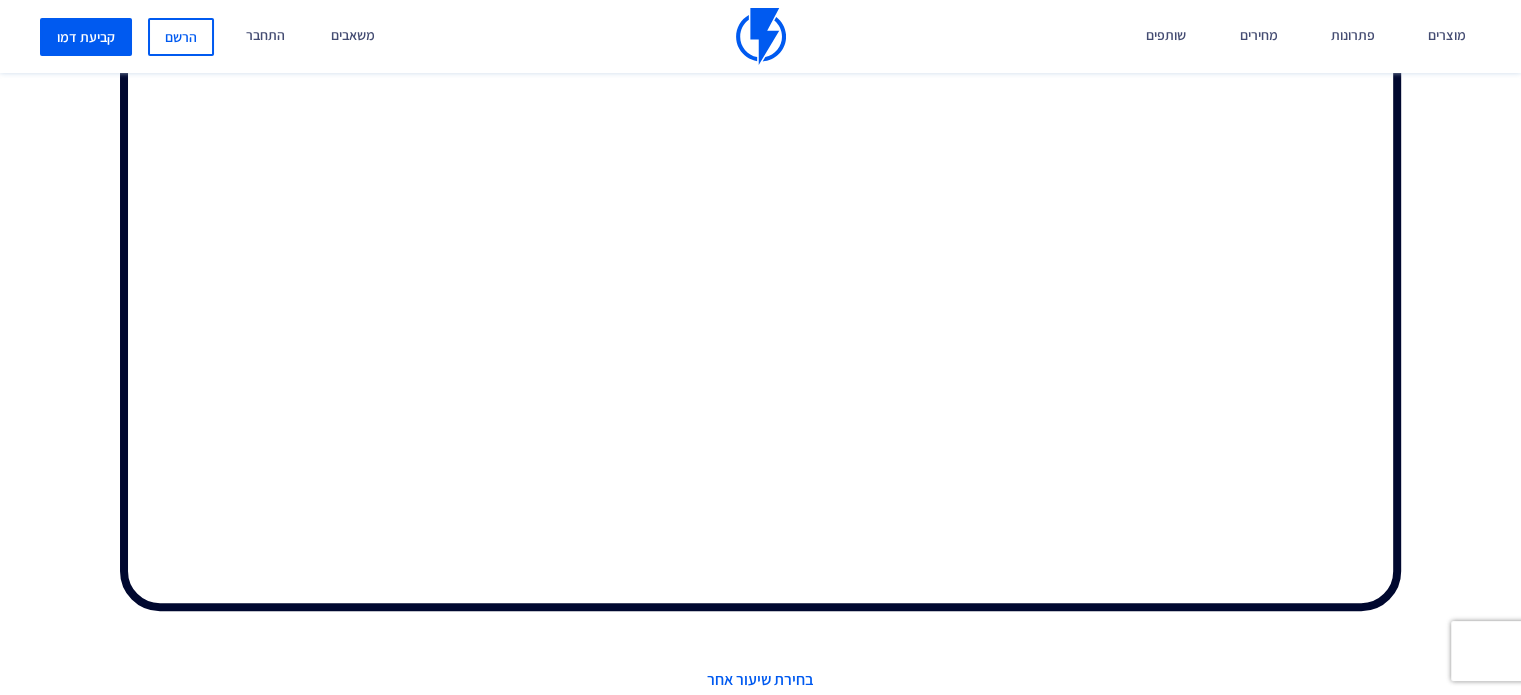 scroll, scrollTop: 711, scrollLeft: 0, axis: vertical 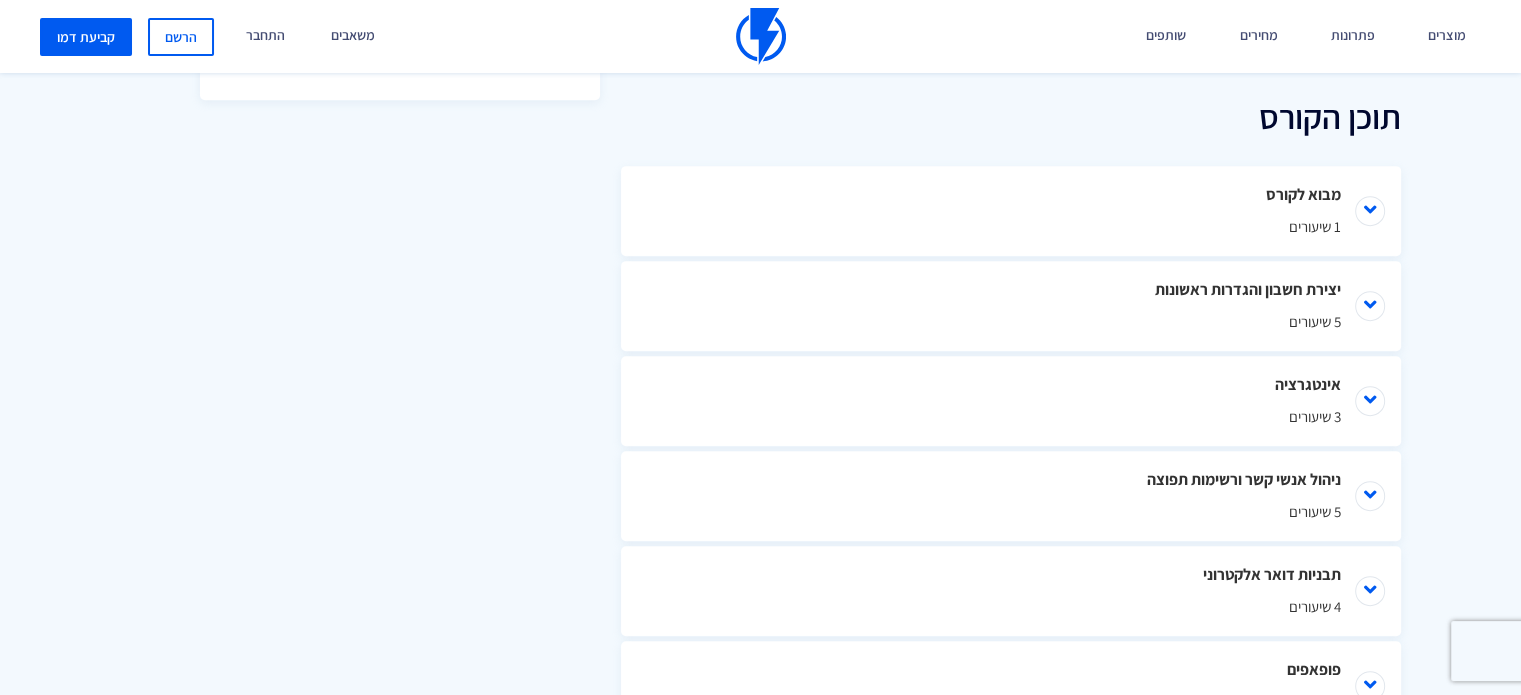 drag, startPoint x: 1535, startPoint y: 91, endPoint x: 1532, endPoint y: 321, distance: 230.01956 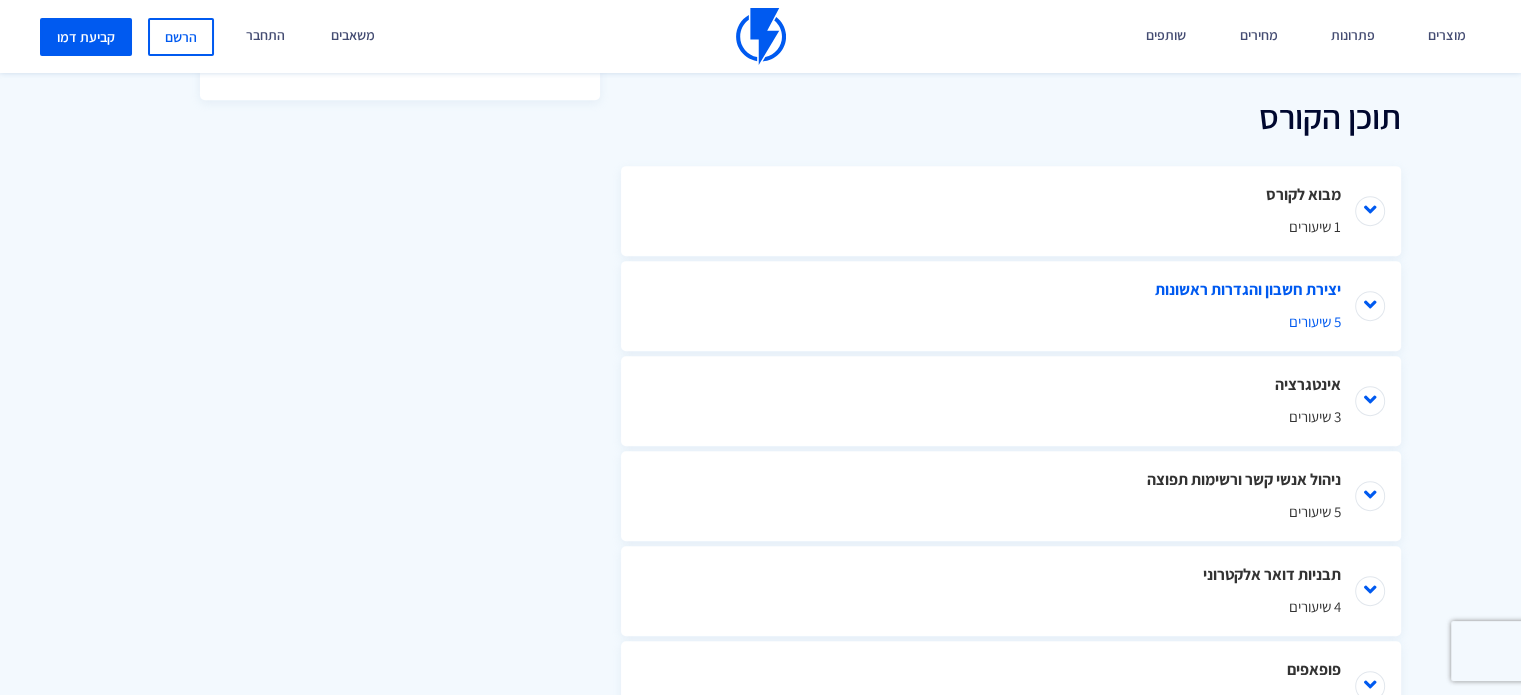 click on "יצירת חשבון והגדרות ראשונות
5                                שיעורים" at bounding box center [1011, 306] 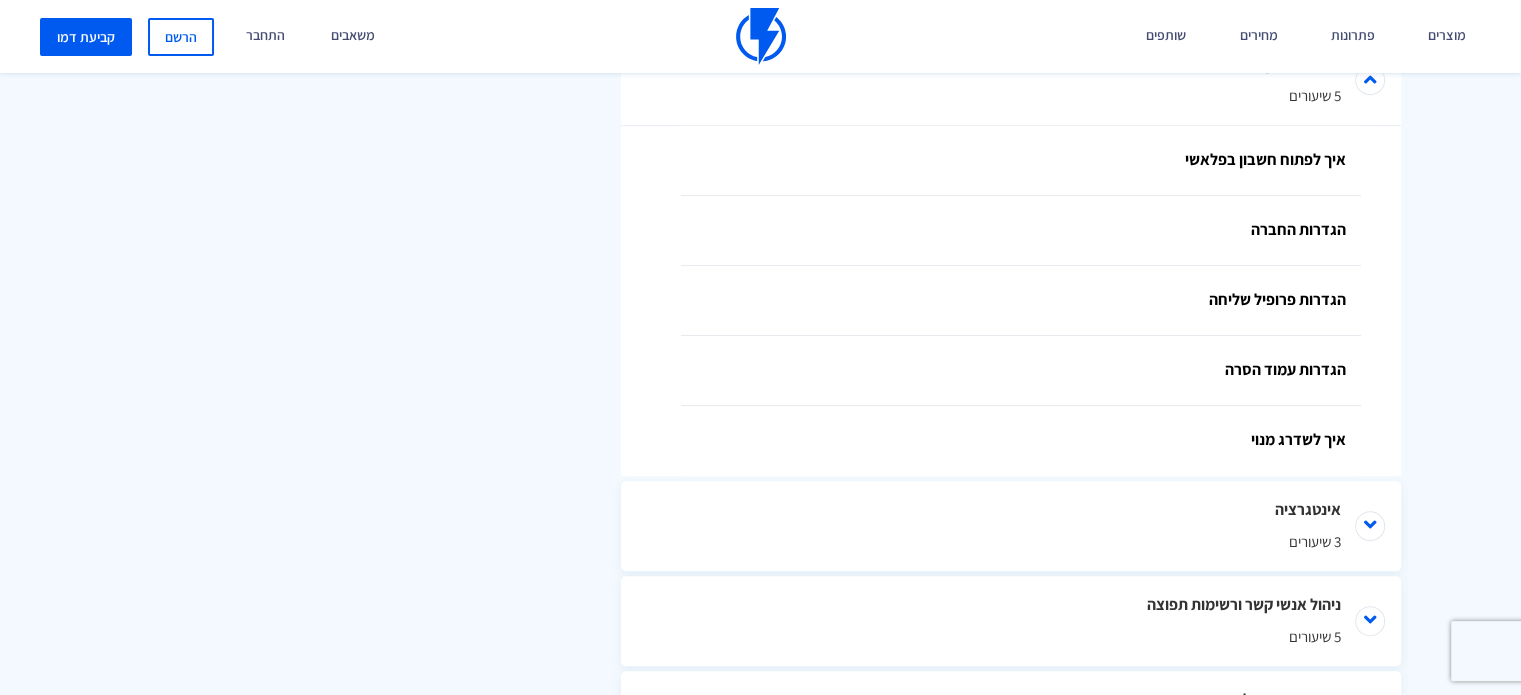 scroll, scrollTop: 1174, scrollLeft: 0, axis: vertical 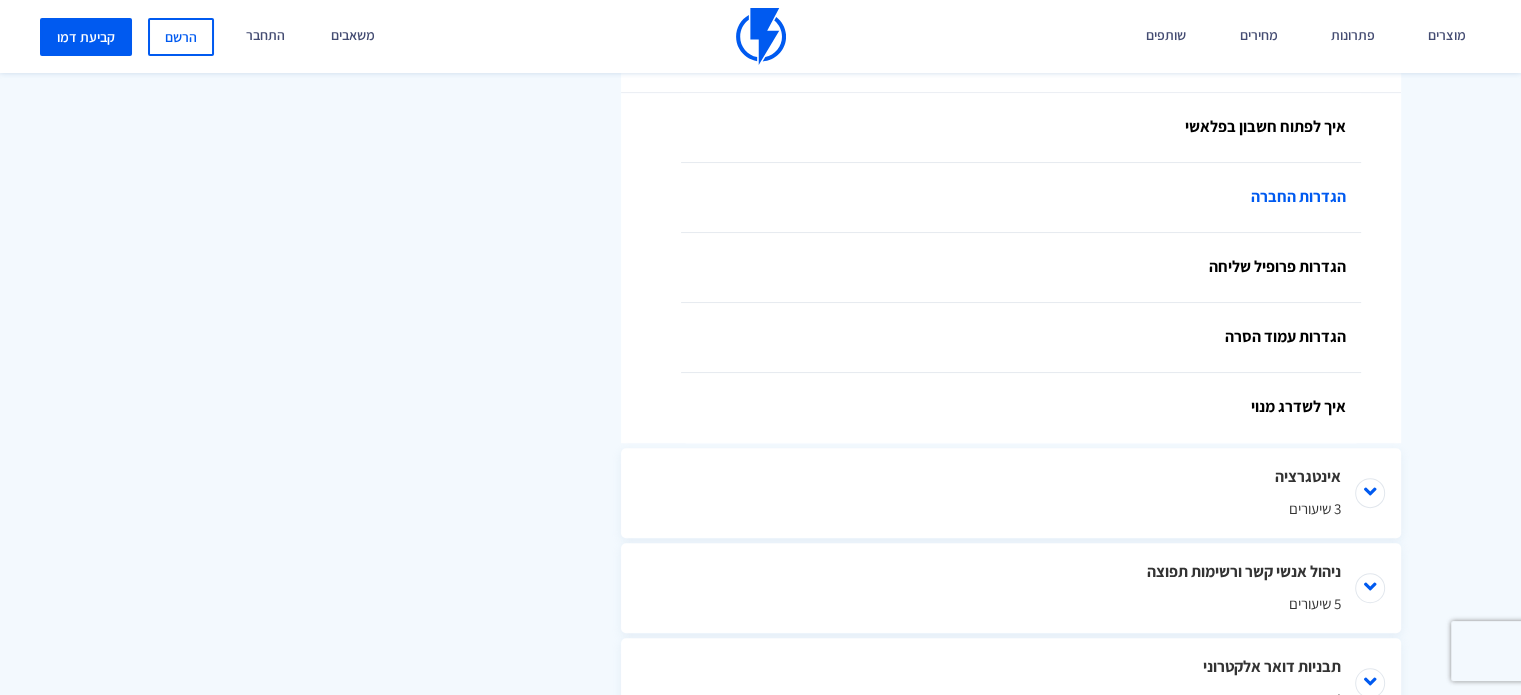 click on "הגדרות החברה" at bounding box center (1021, 198) 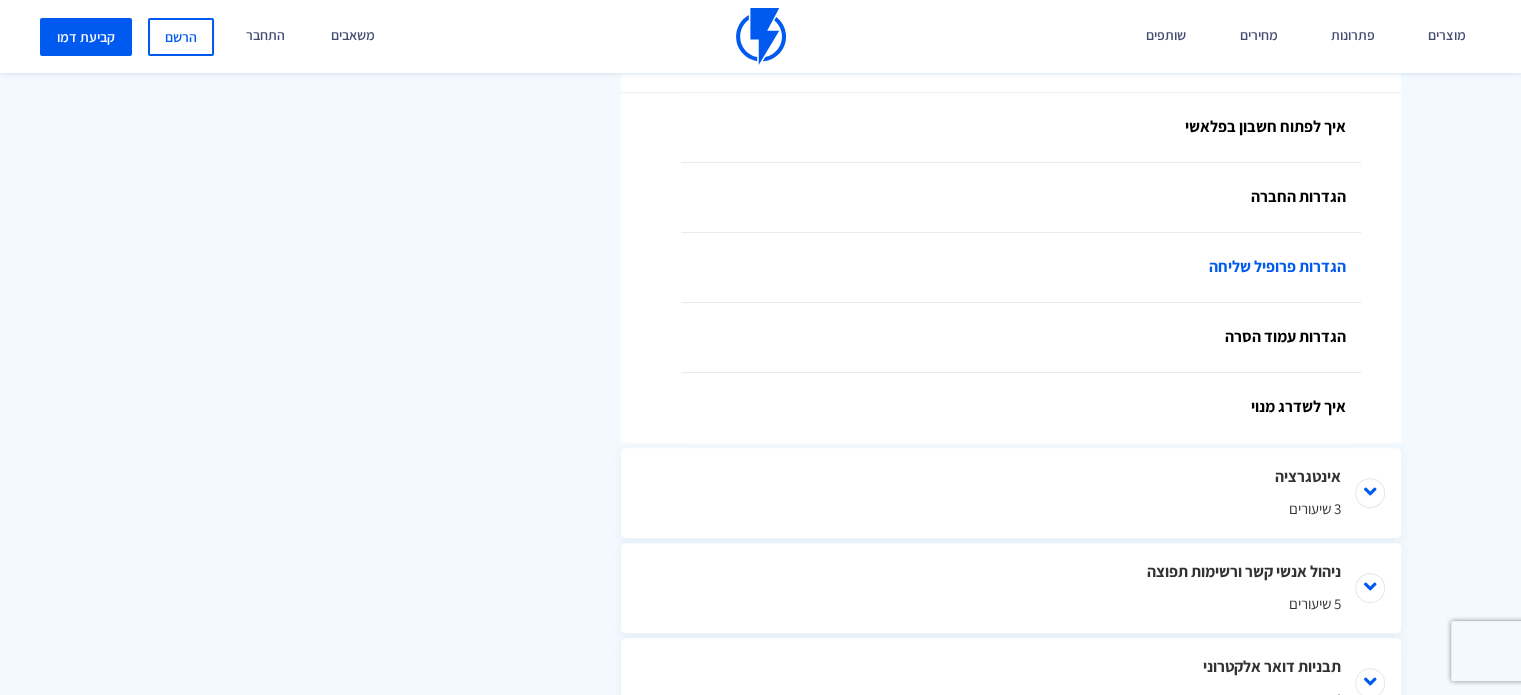 click on "הגדרות פרופיל שליחה" at bounding box center [1021, 268] 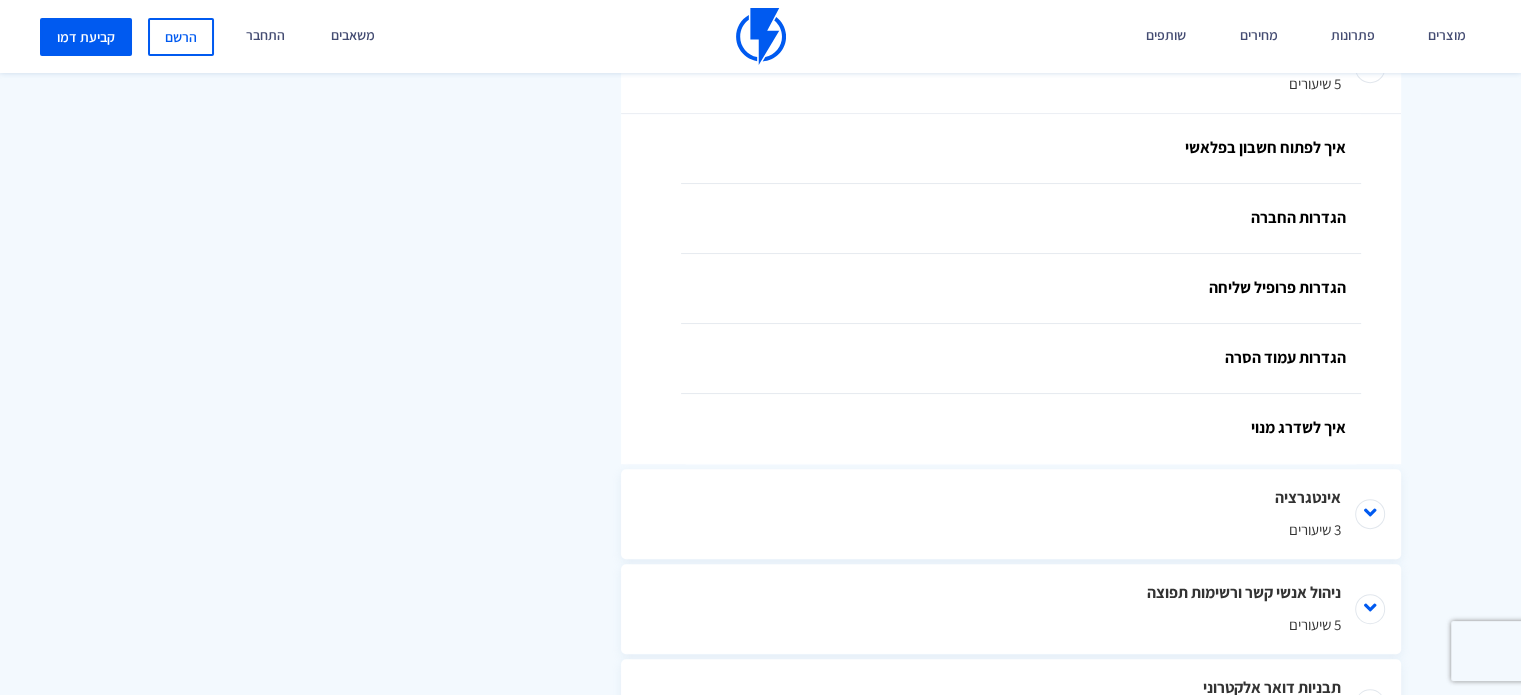 scroll, scrollTop: 1077, scrollLeft: 0, axis: vertical 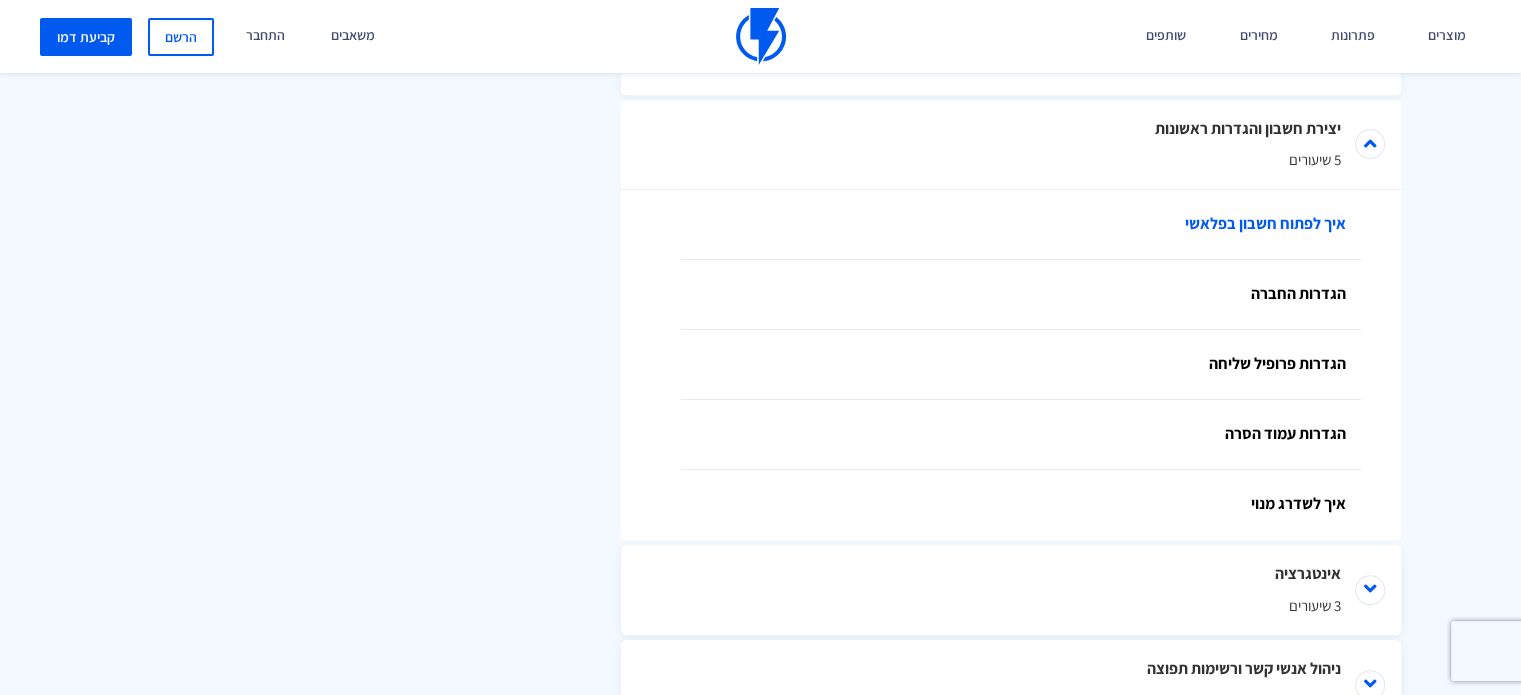 click on "איך לפתוח חשבון בפלאשי" at bounding box center [1021, 225] 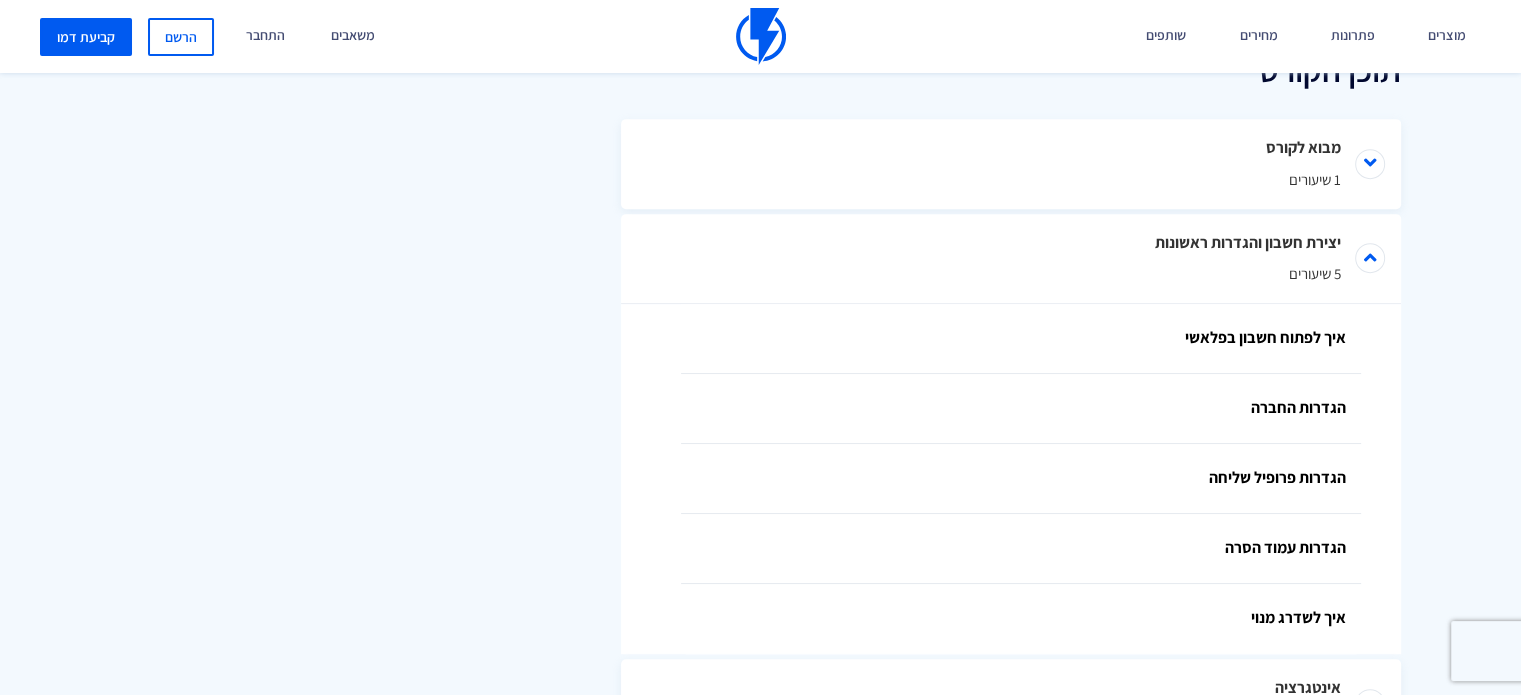 scroll, scrollTop: 973, scrollLeft: 0, axis: vertical 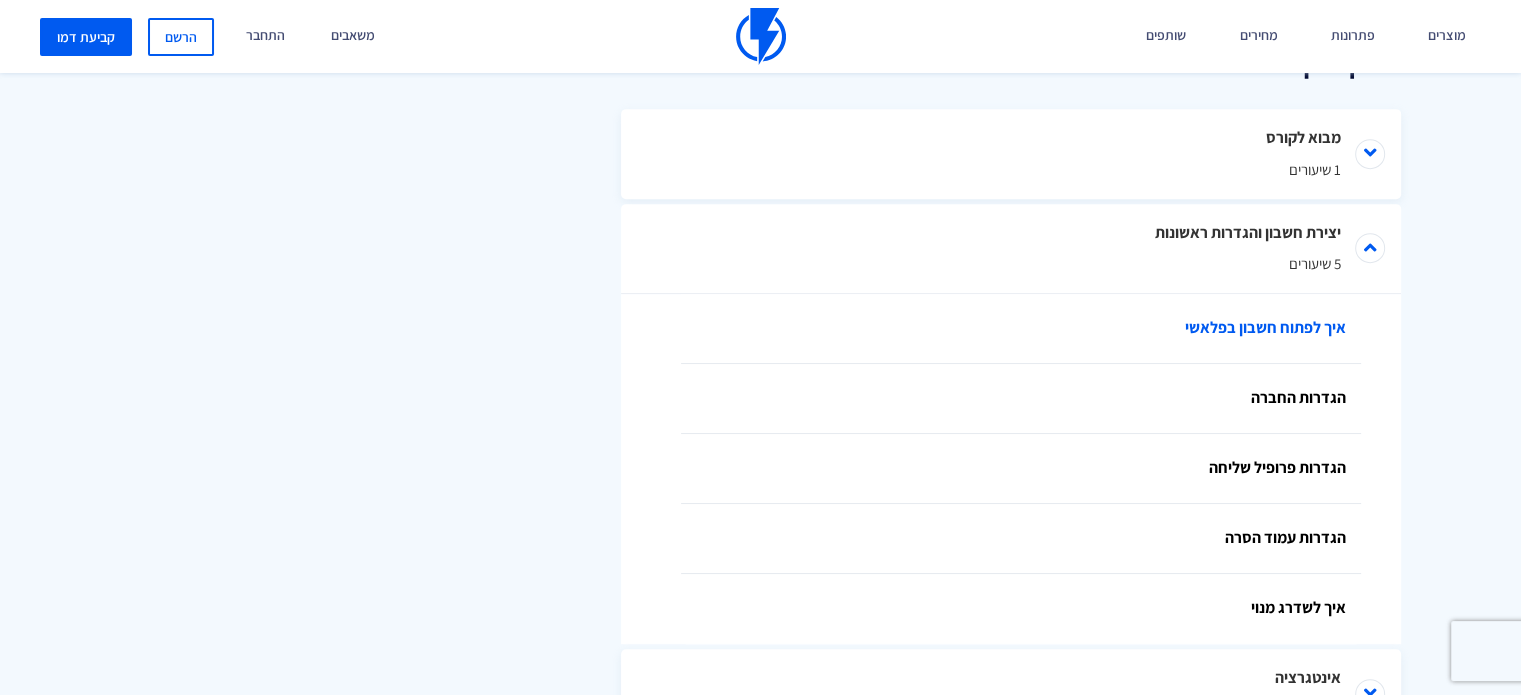 click on "איך לפתוח חשבון בפלאשי" at bounding box center (1021, 329) 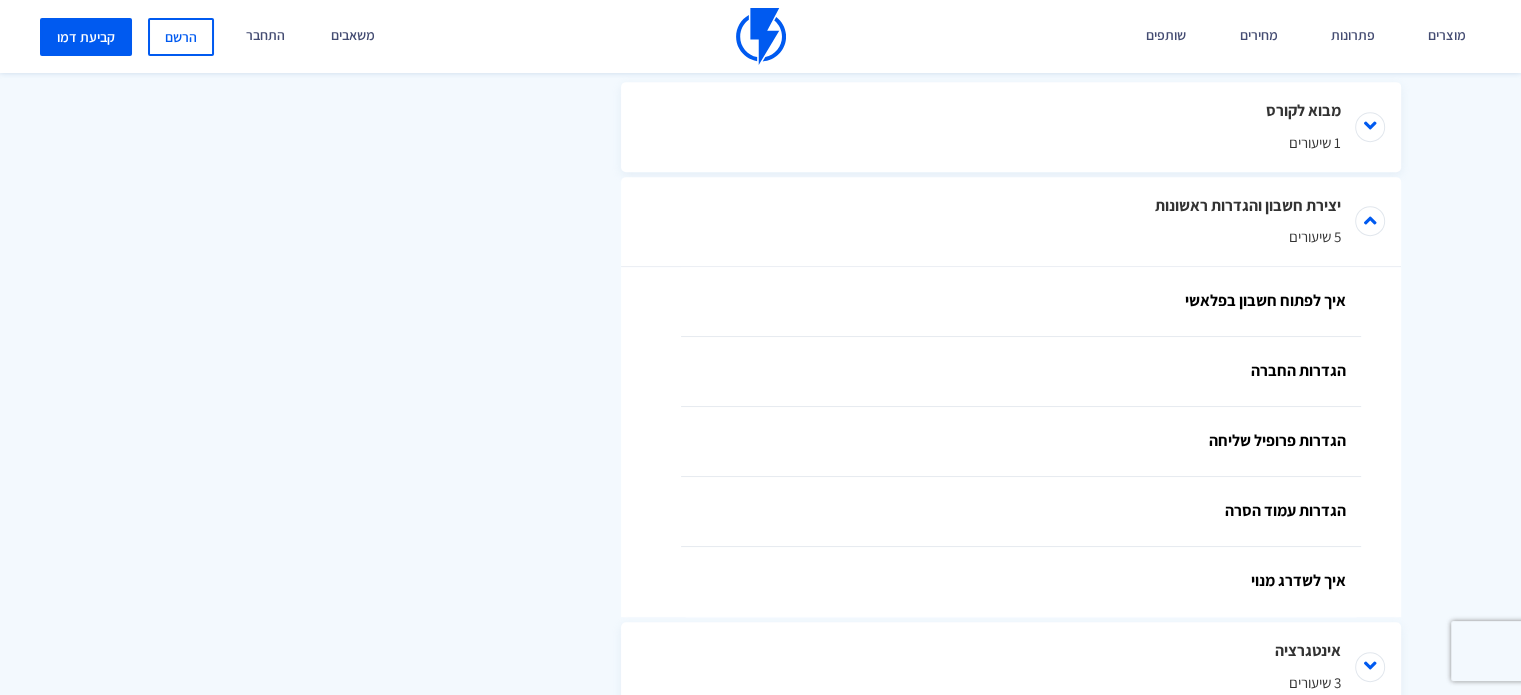 scroll, scrollTop: 971, scrollLeft: 0, axis: vertical 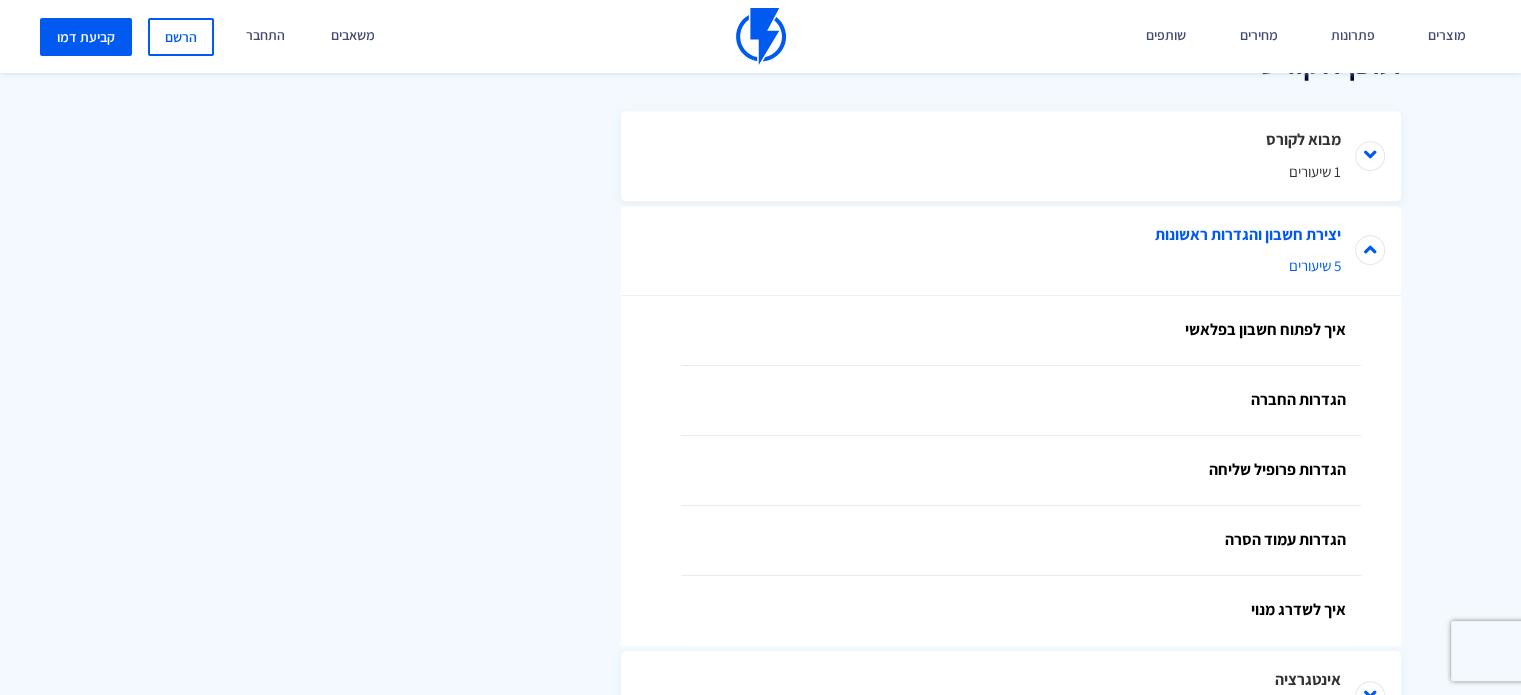 click on "יצירת חשבון והגדרות ראשונות
5                                שיעורים" at bounding box center [1011, 251] 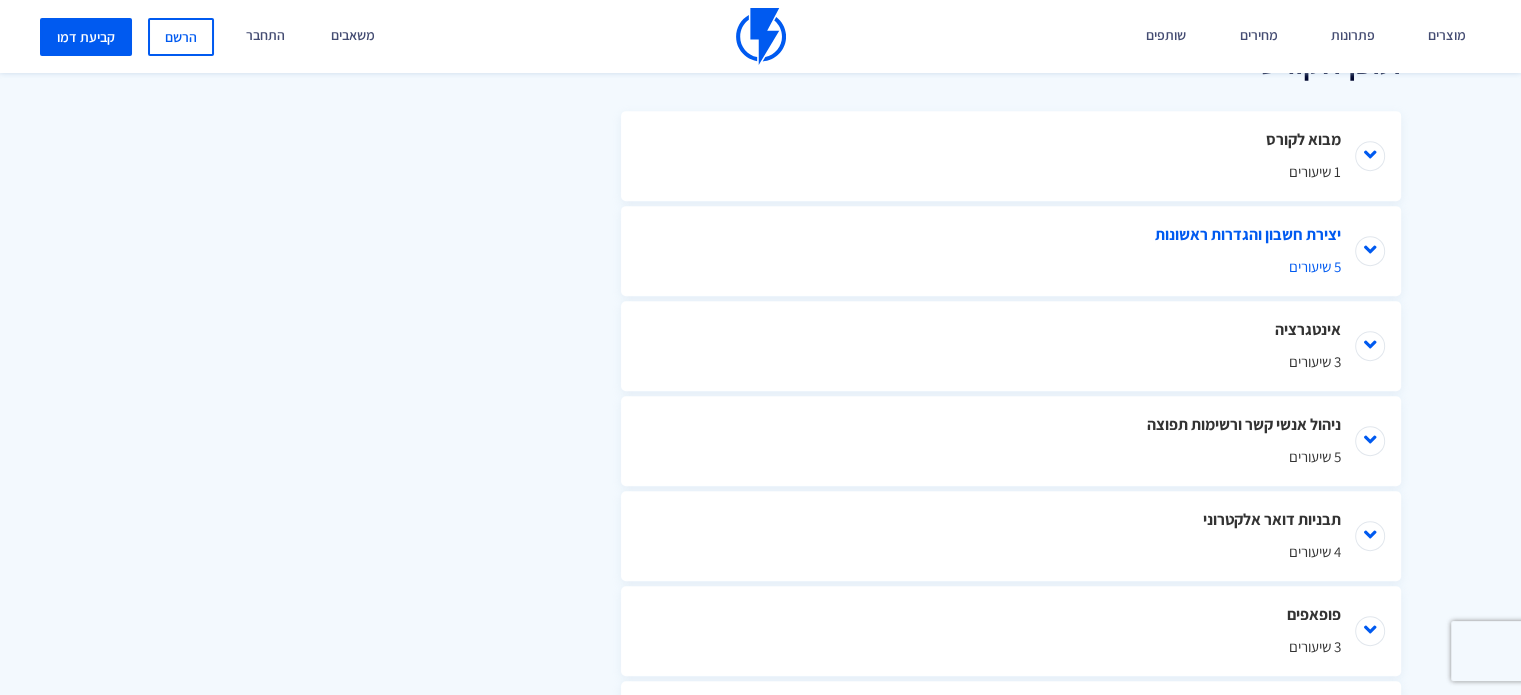 click on "יצירת חשבון והגדרות ראשונות
5                                שיעורים" at bounding box center (1011, 251) 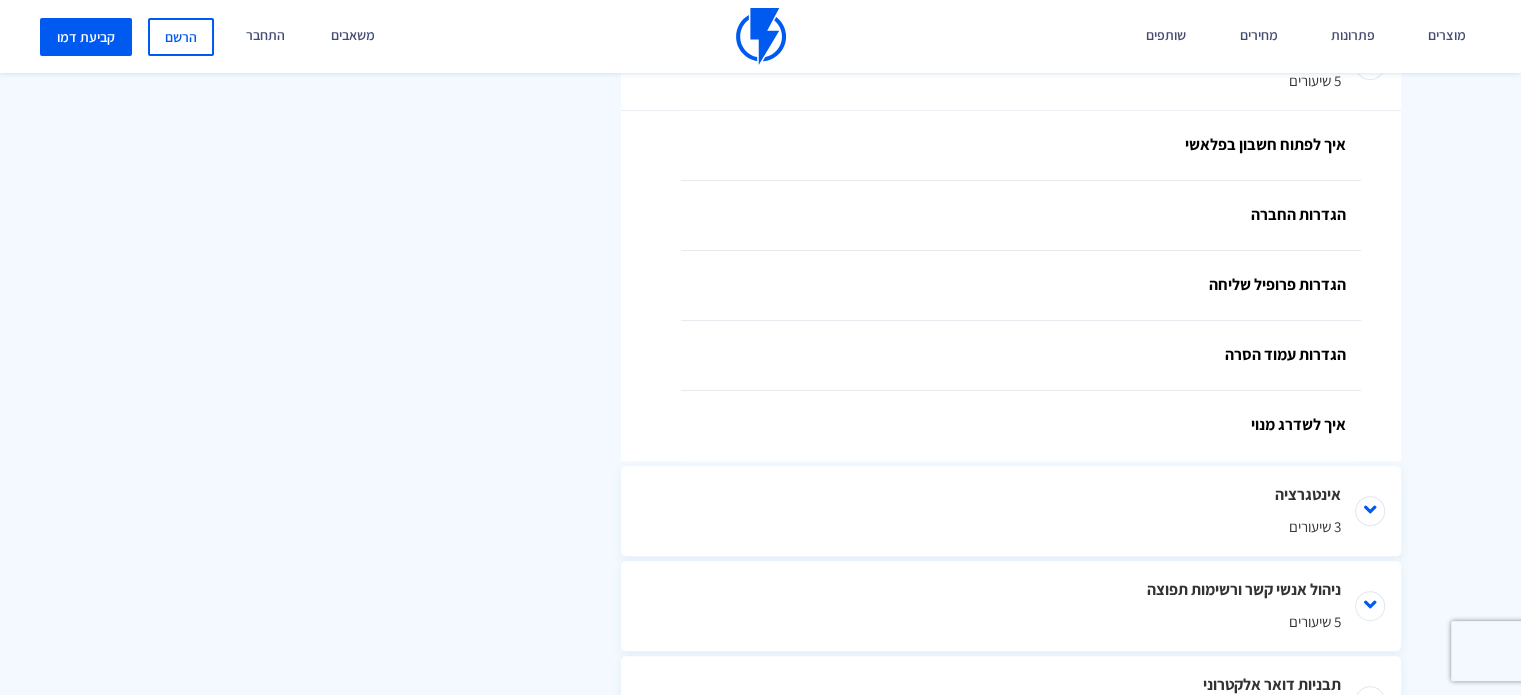 scroll, scrollTop: 1188, scrollLeft: 0, axis: vertical 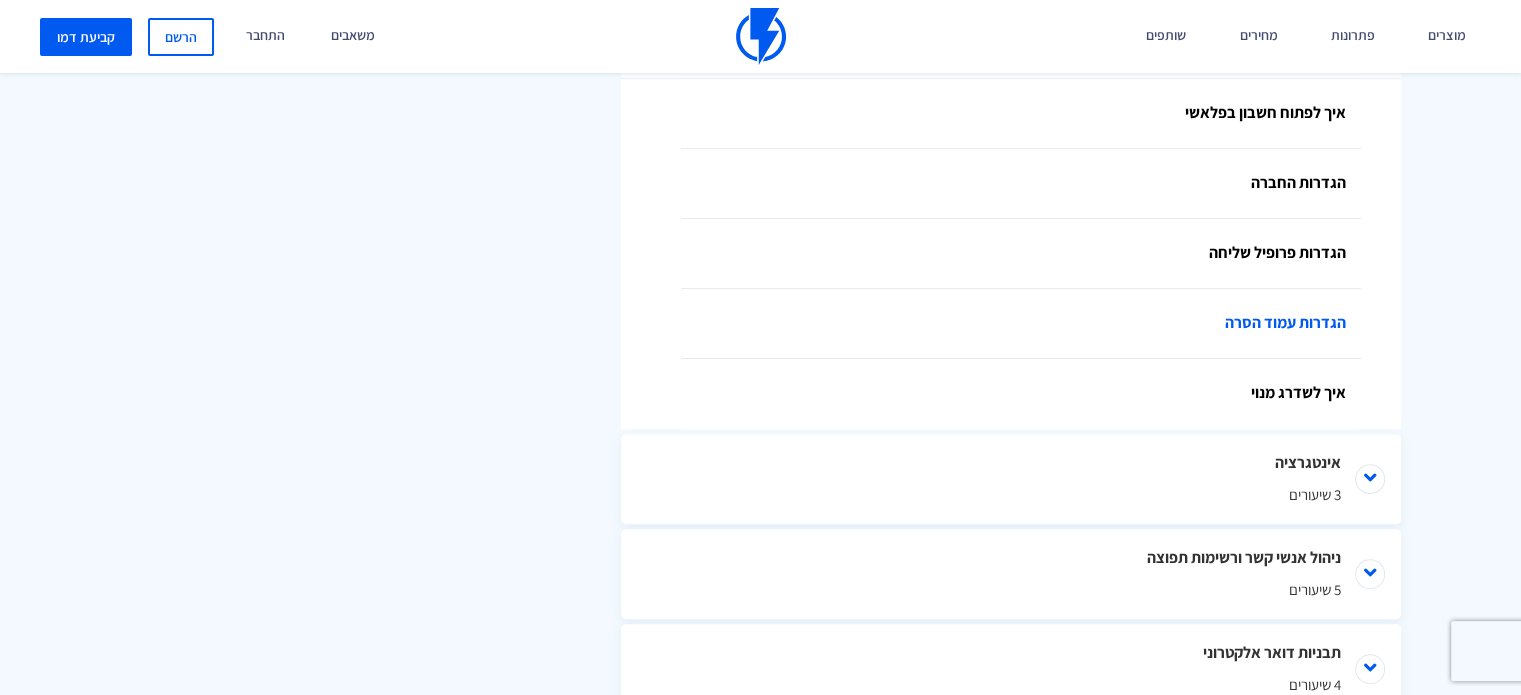 click on "הגדרות עמוד הסרה" at bounding box center [1021, 324] 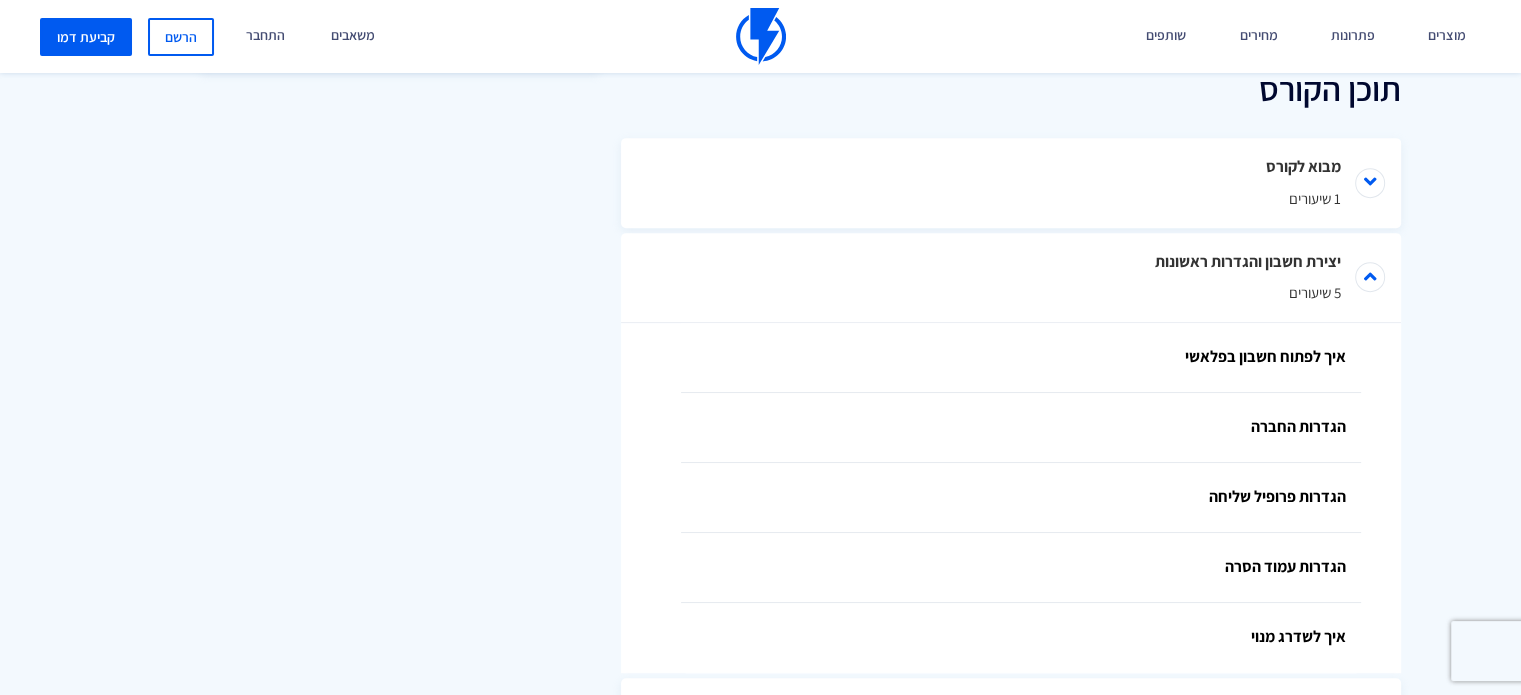 scroll, scrollTop: 951, scrollLeft: 0, axis: vertical 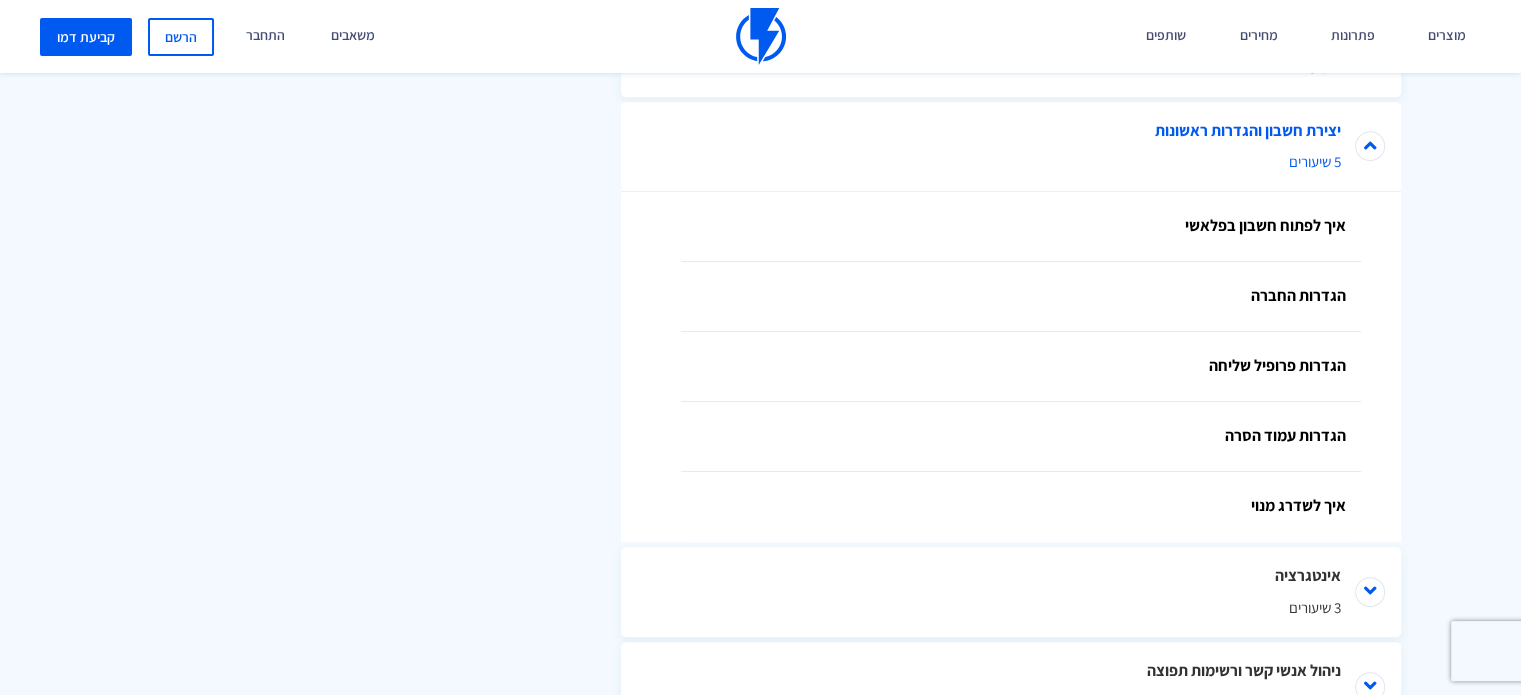 click on "5                                שיעורים" at bounding box center (1011, 161) 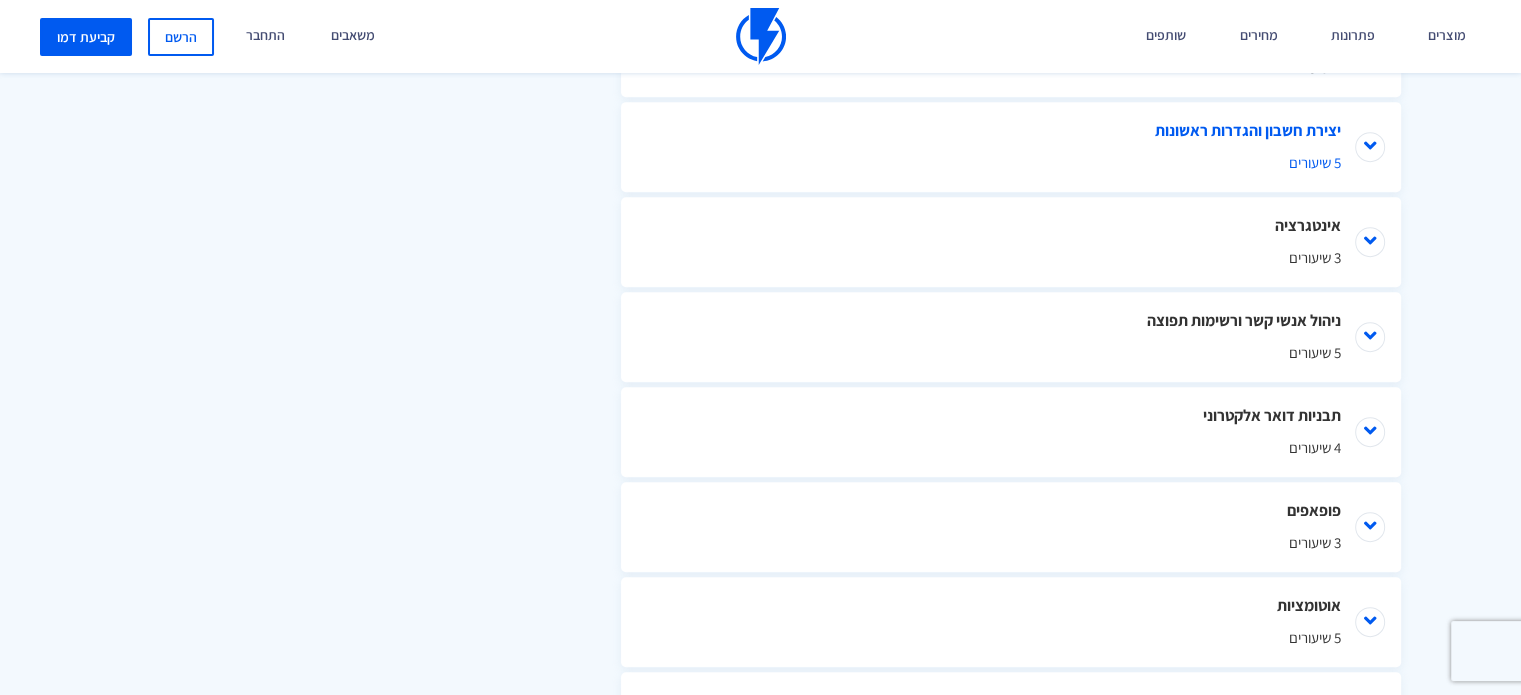 click on "5                                שיעורים" at bounding box center (1011, 162) 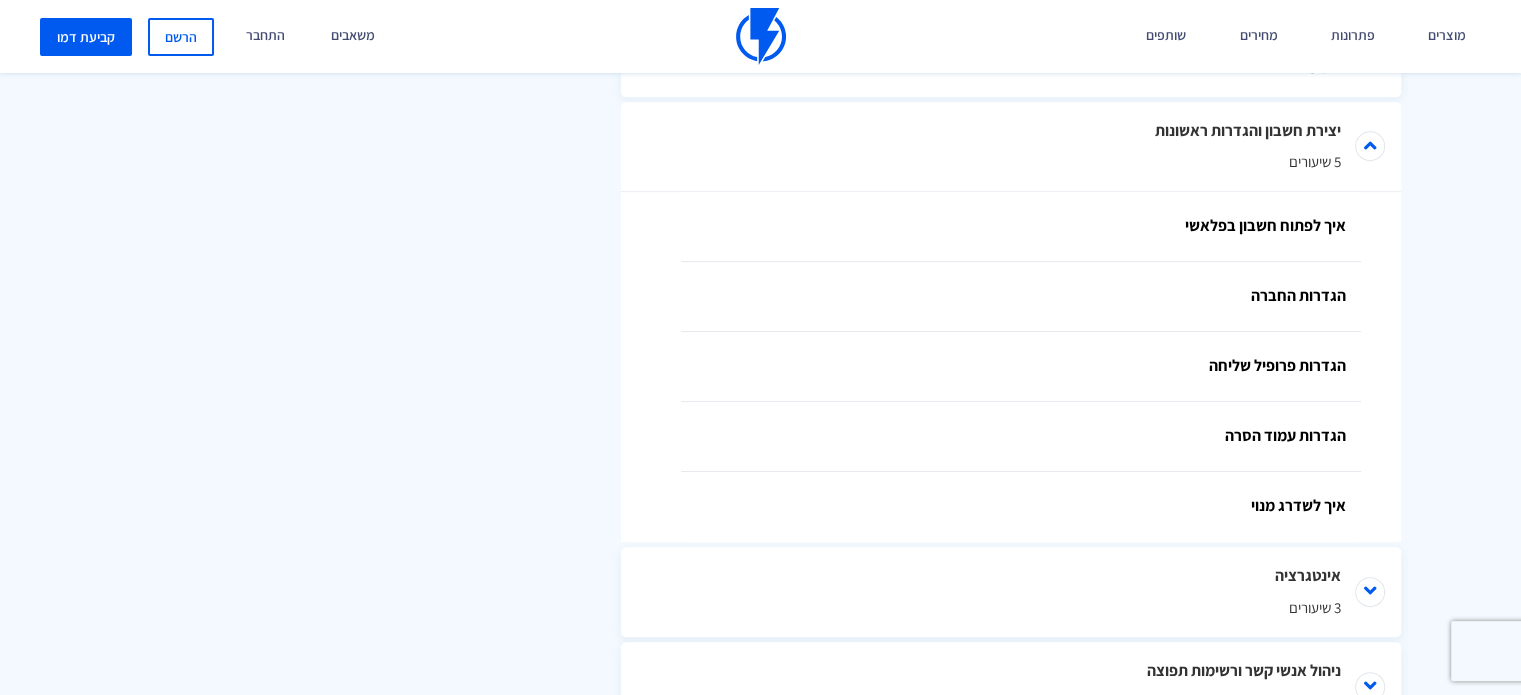 drag, startPoint x: 1505, startPoint y: 356, endPoint x: 1506, endPoint y: 375, distance: 19.026299 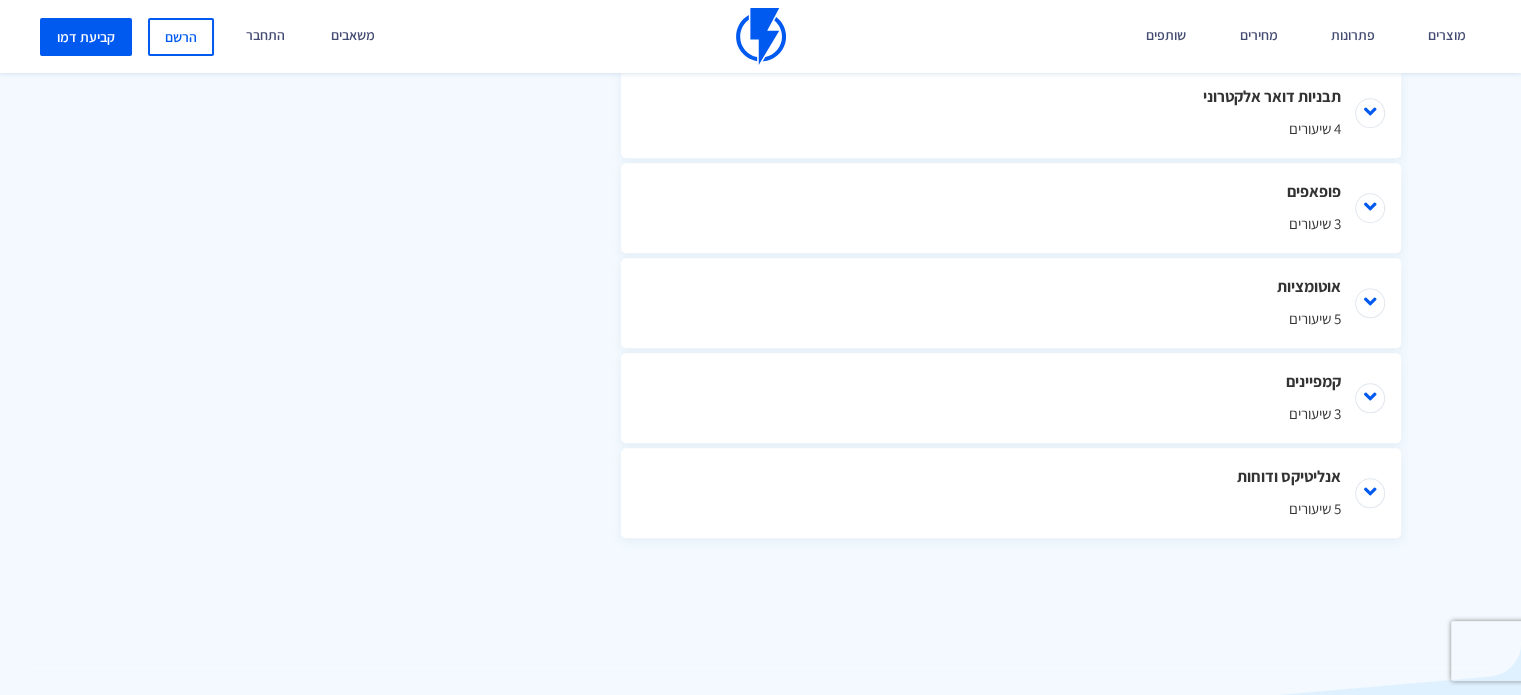 scroll, scrollTop: 1712, scrollLeft: 0, axis: vertical 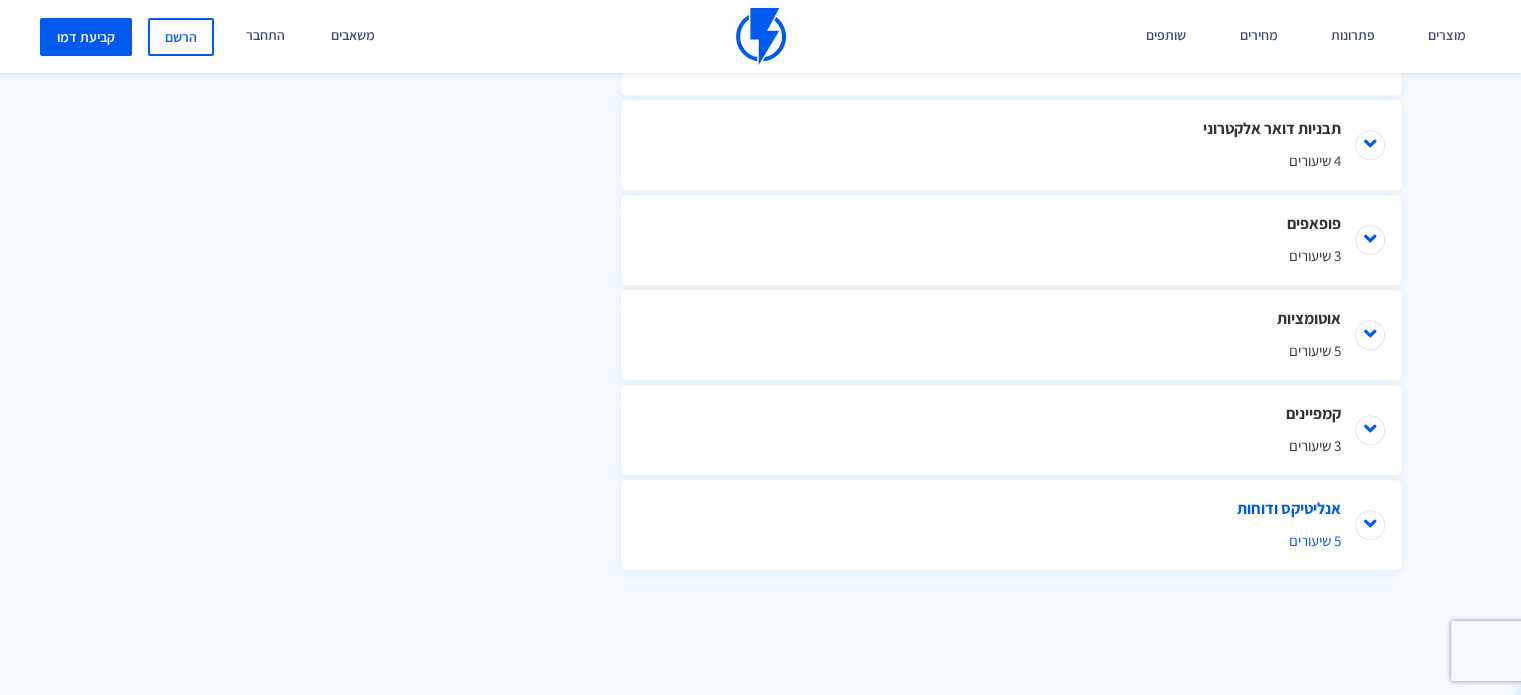 click on "אנליטיקס ודוחות
5                                שיעורים" at bounding box center (1011, 525) 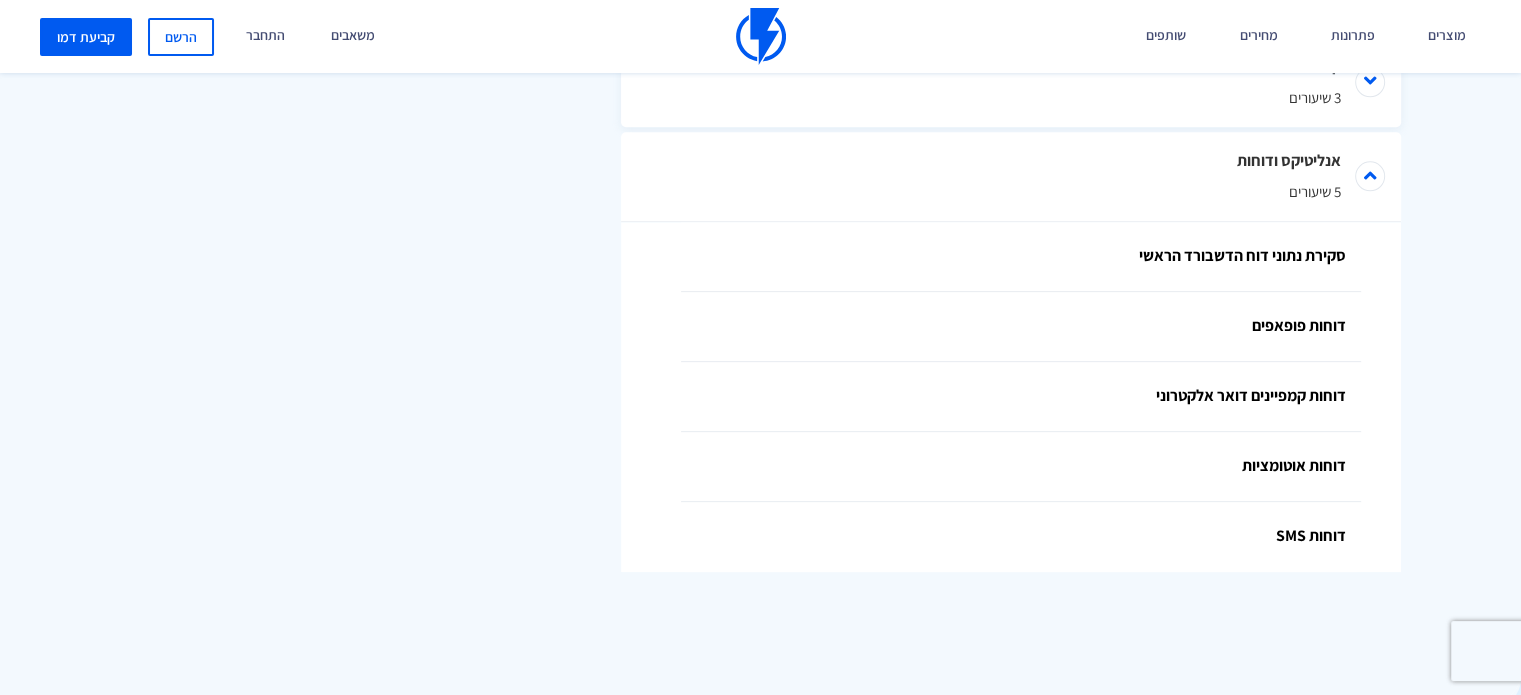 scroll, scrollTop: 2061, scrollLeft: 0, axis: vertical 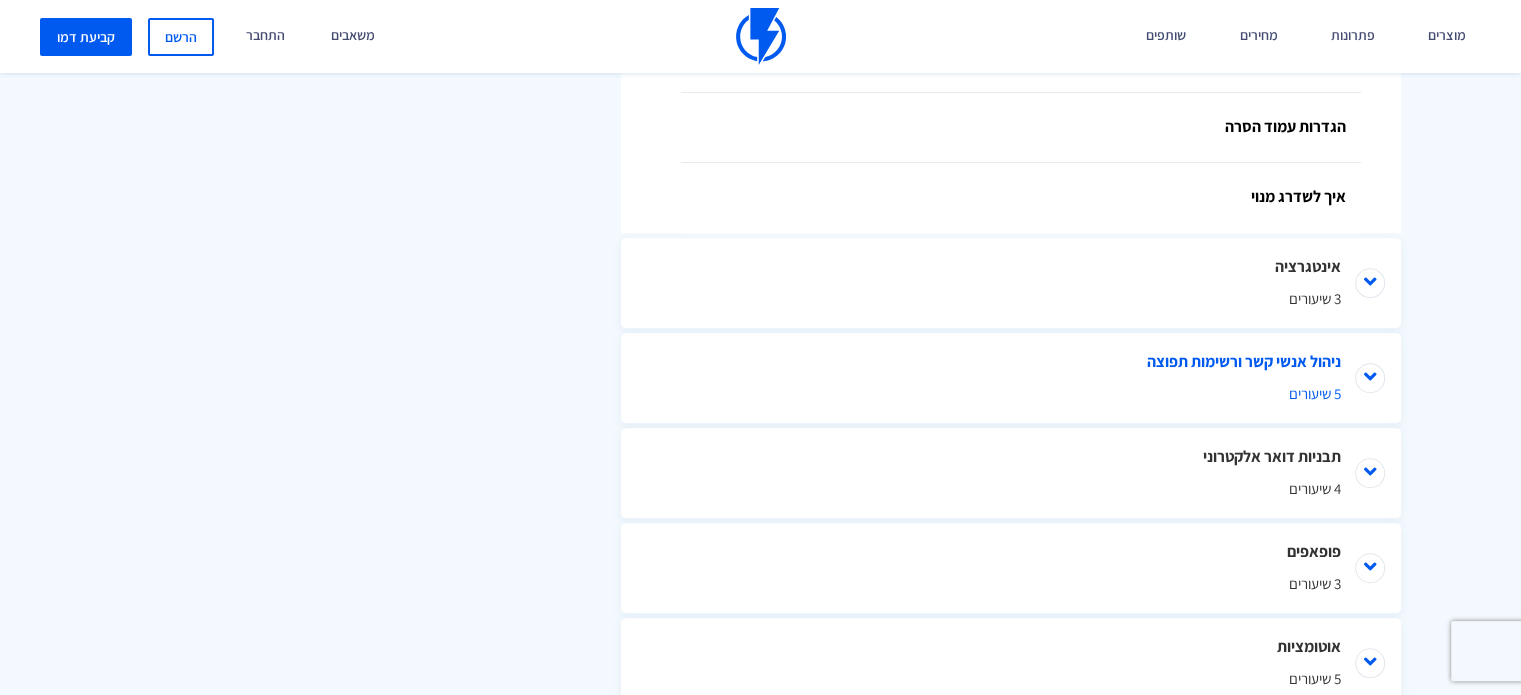 click on "5                                שיעורים" at bounding box center (1011, 393) 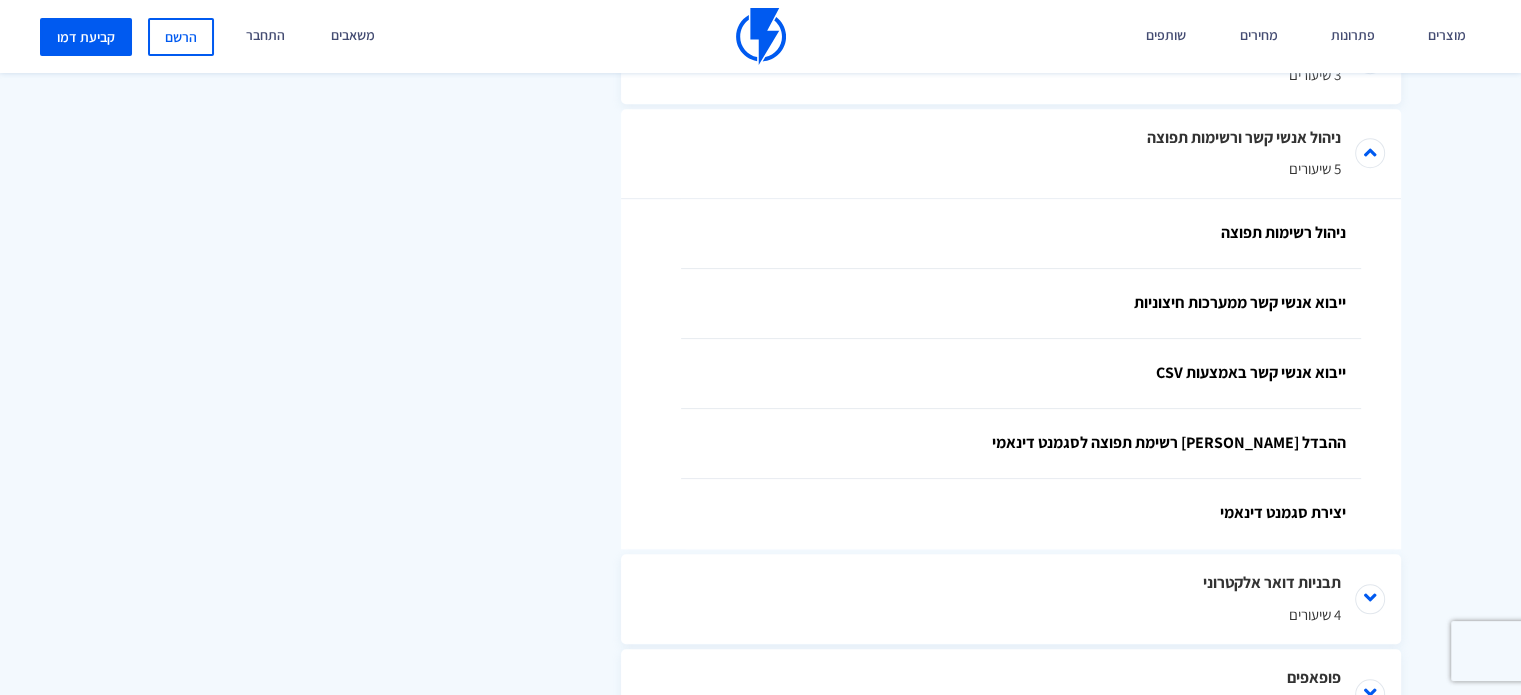 scroll, scrollTop: 1563, scrollLeft: 0, axis: vertical 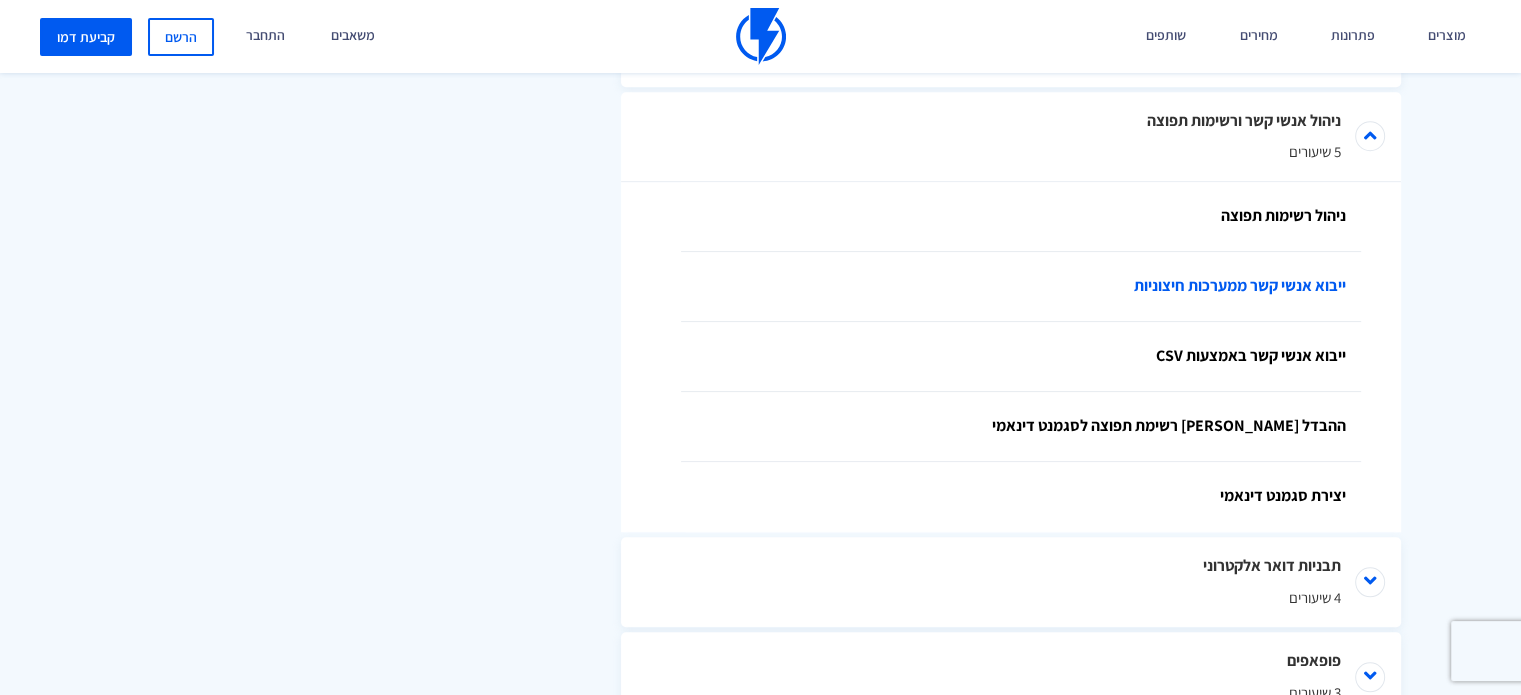 click on "ייבוא אנשי קשר ממערכות חיצוניות" at bounding box center [1021, 287] 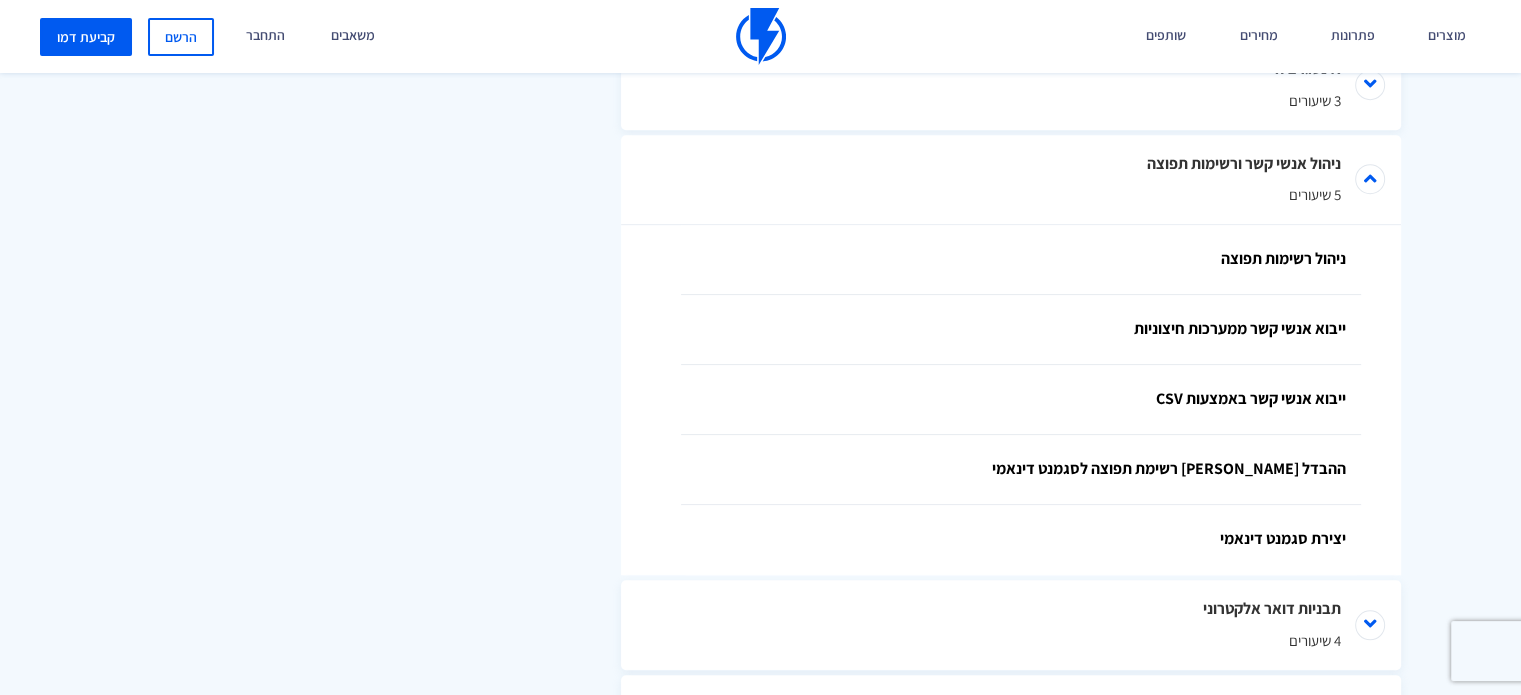 scroll, scrollTop: 1577, scrollLeft: 0, axis: vertical 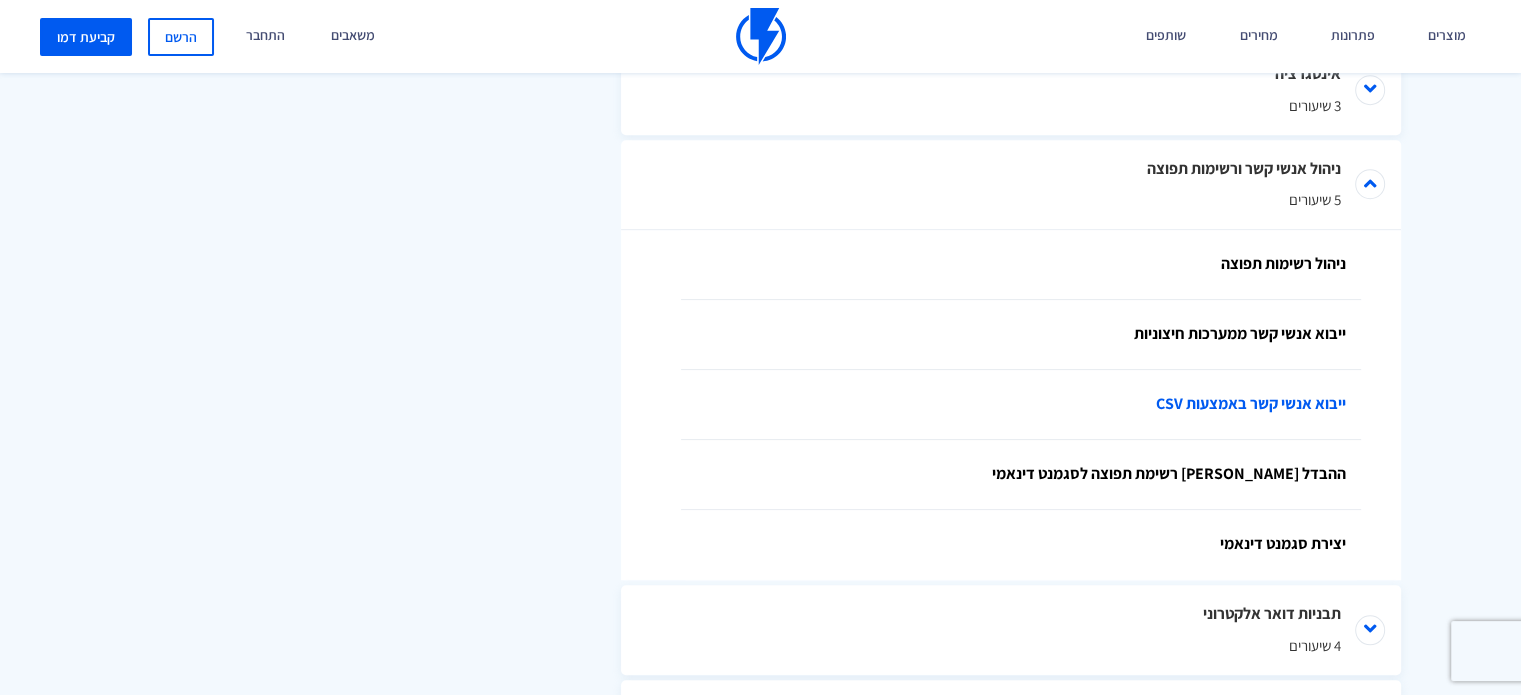 click on "ייבוא אנשי קשר באמצעות CSV" at bounding box center [1021, 405] 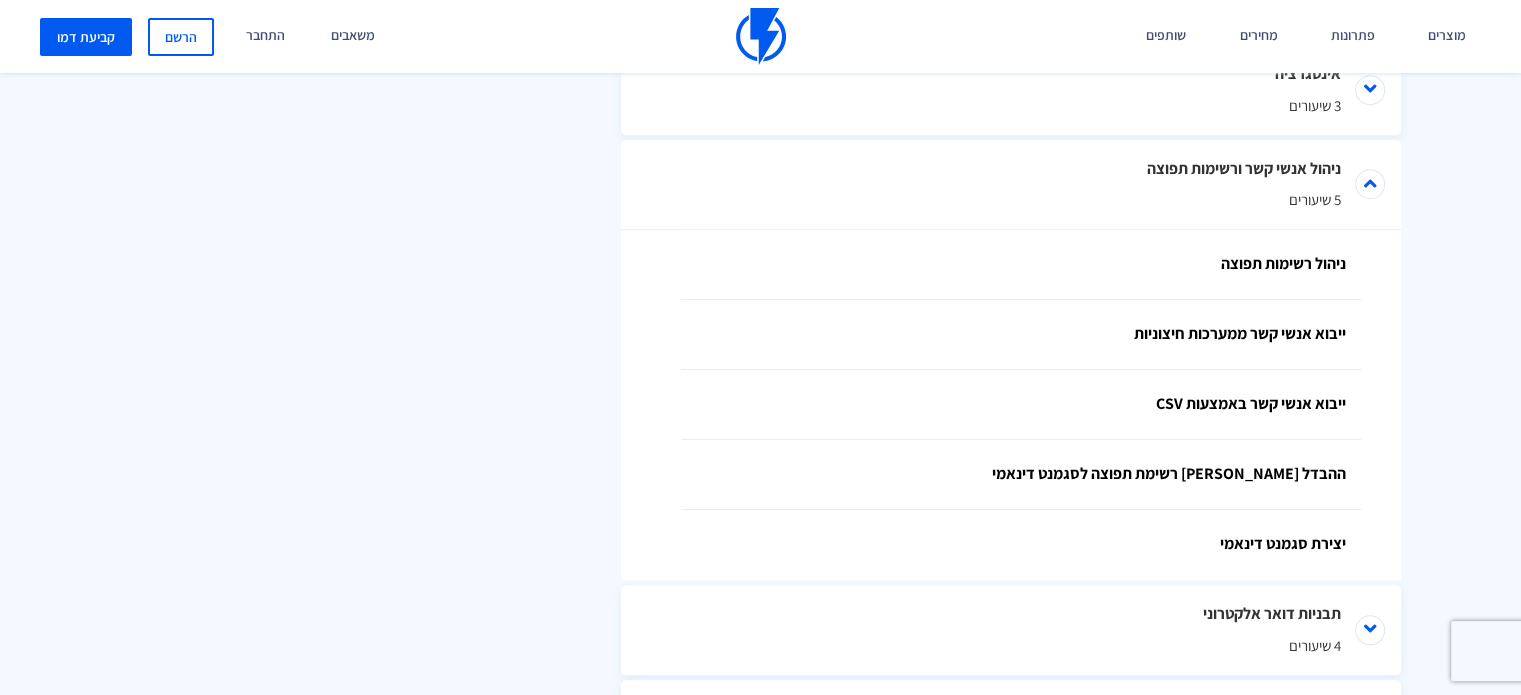scroll, scrollTop: 1601, scrollLeft: 0, axis: vertical 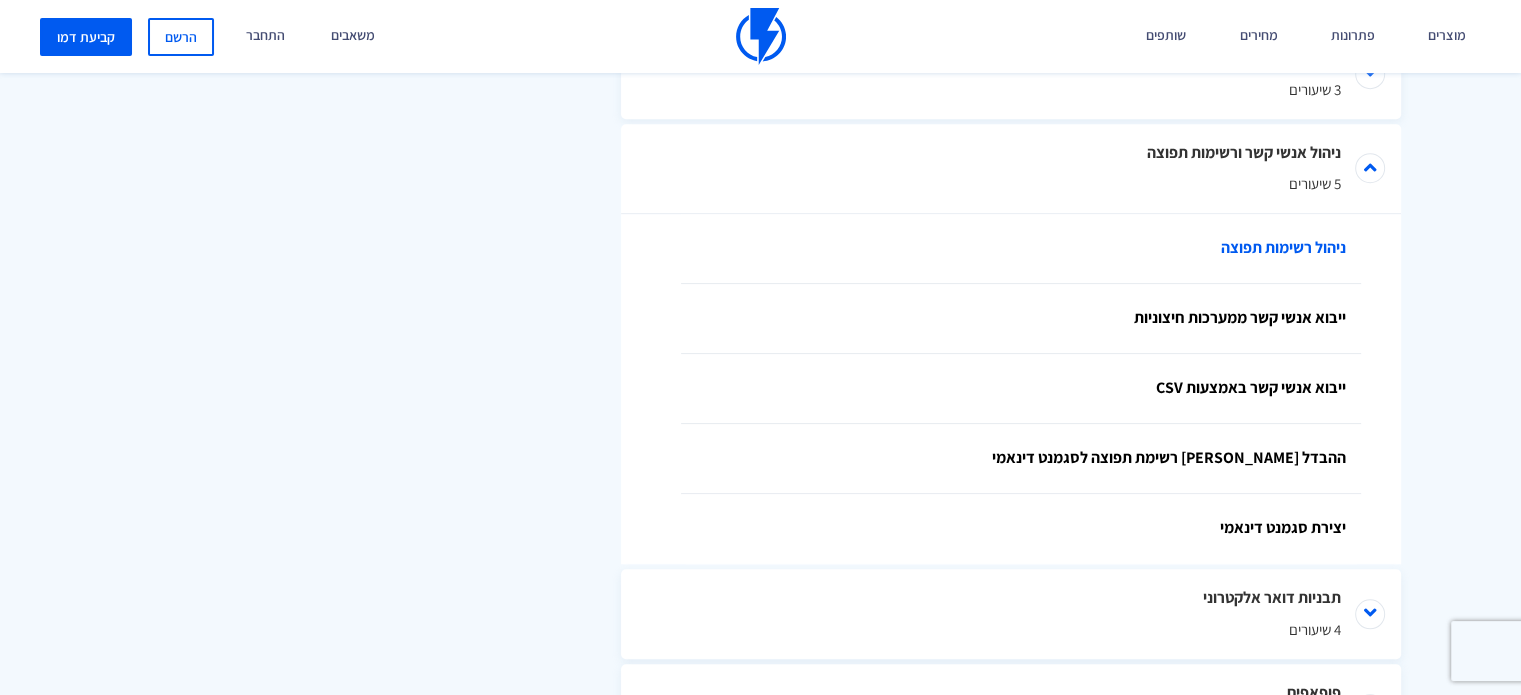 click on "ניהול רשימות תפוצה" at bounding box center (1021, 249) 